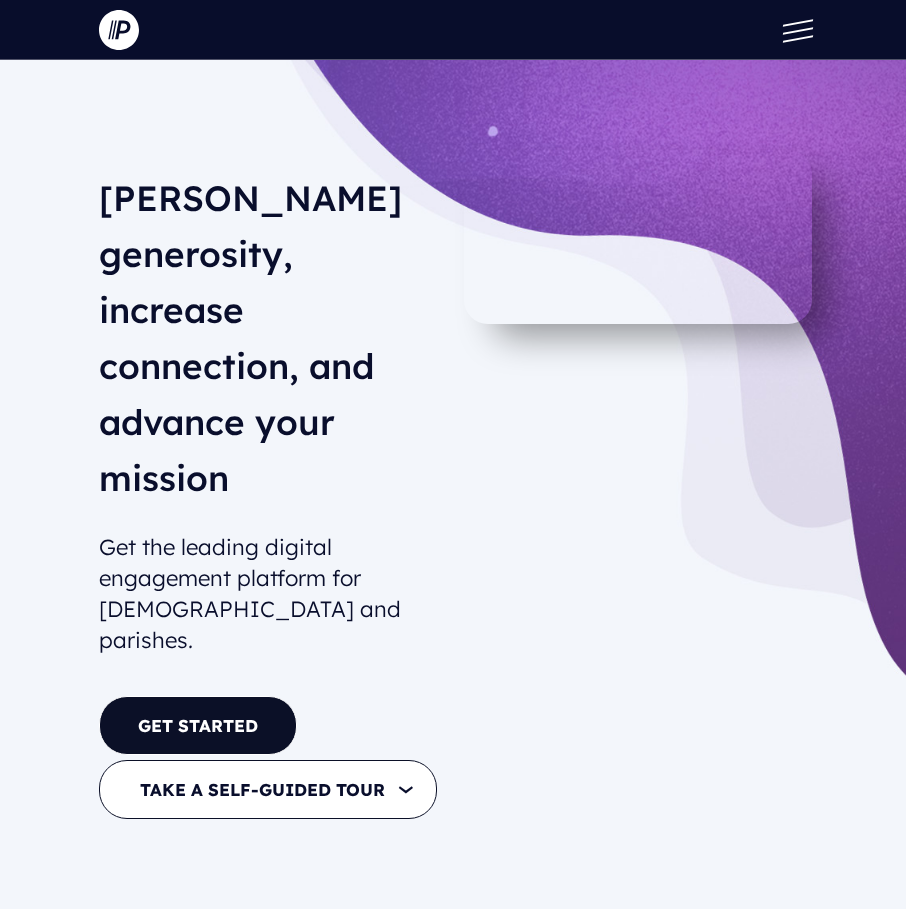 scroll, scrollTop: 0, scrollLeft: 0, axis: both 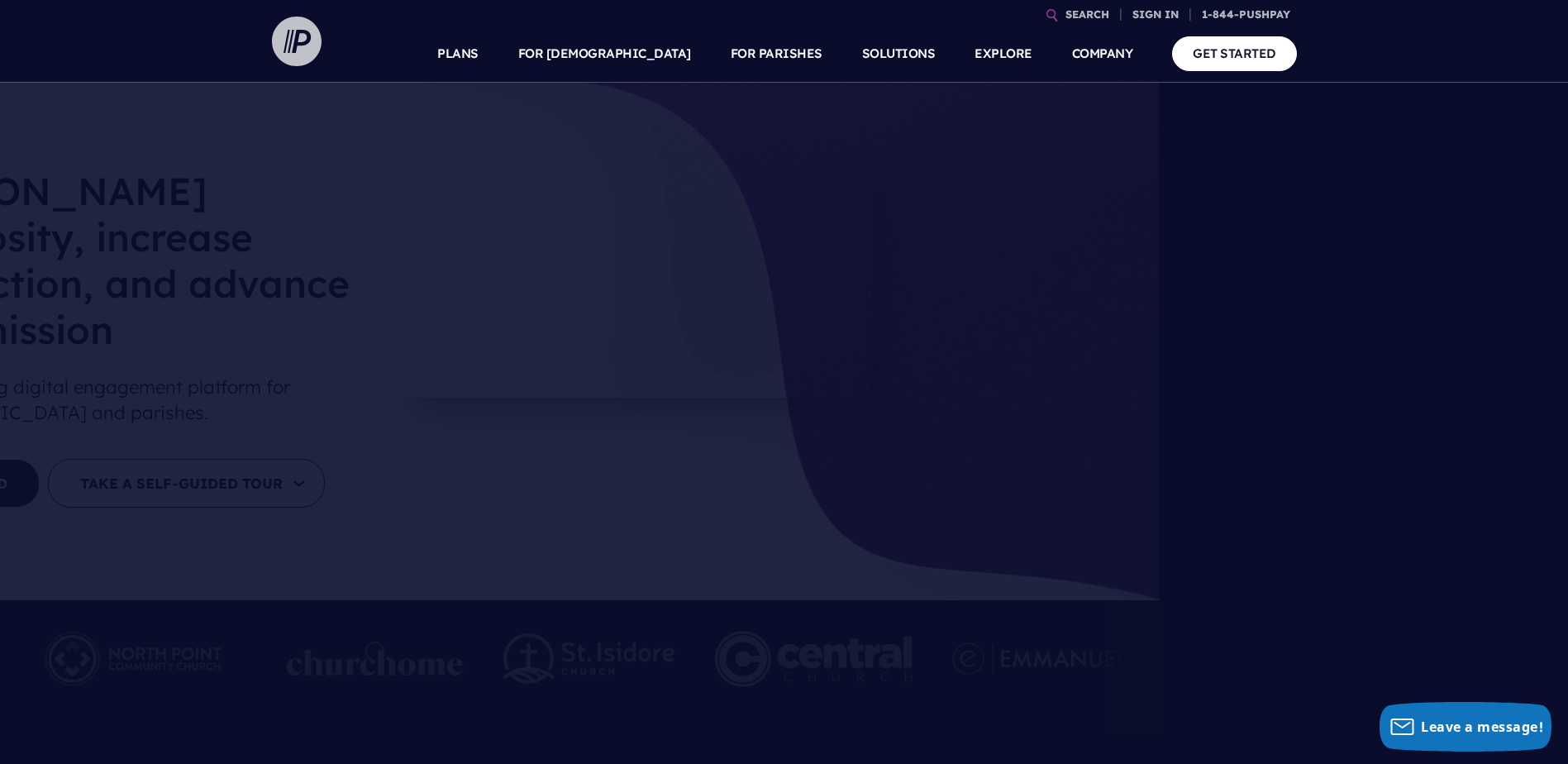 click at bounding box center (297, 41) 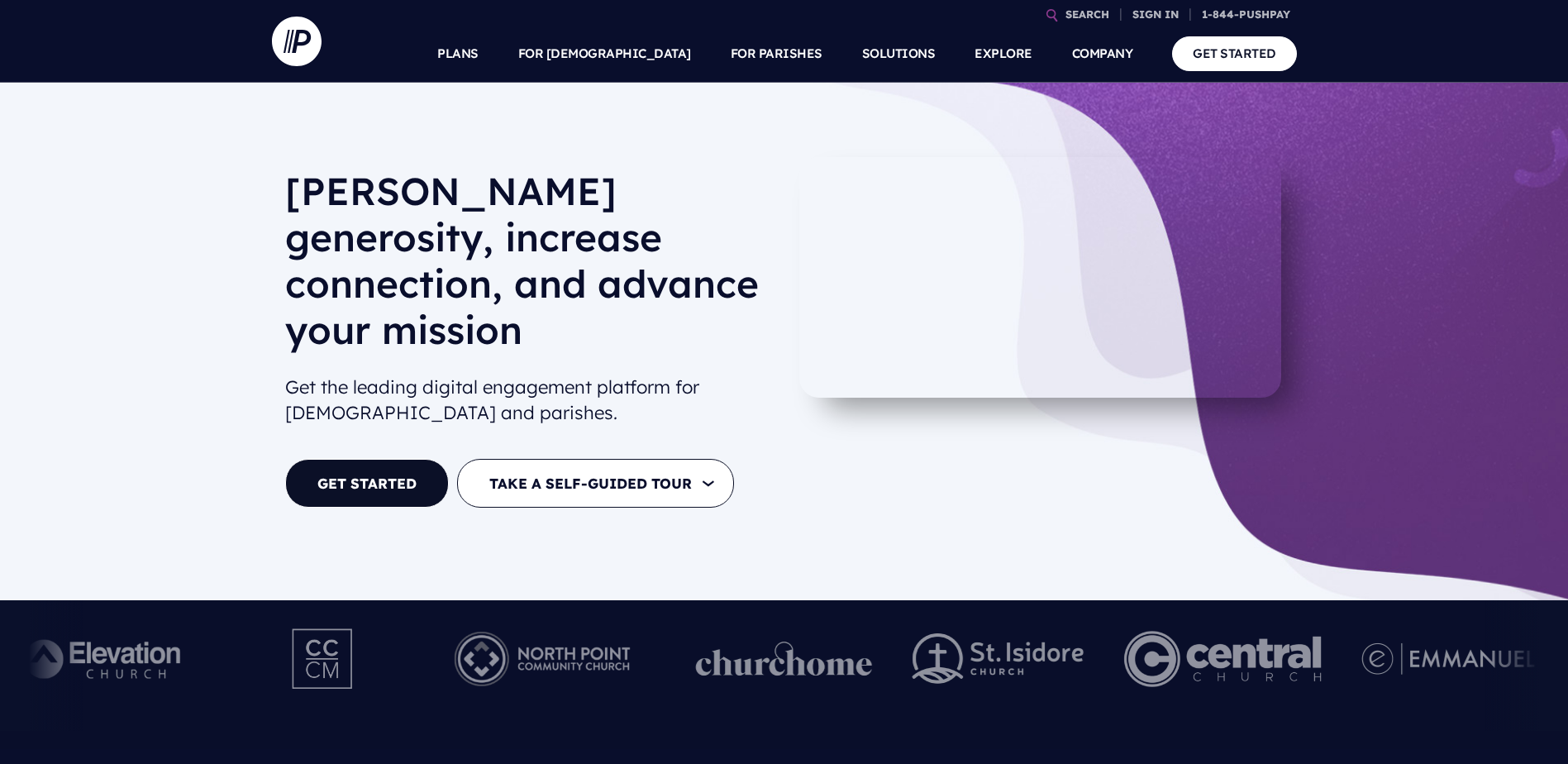 scroll, scrollTop: 0, scrollLeft: 0, axis: both 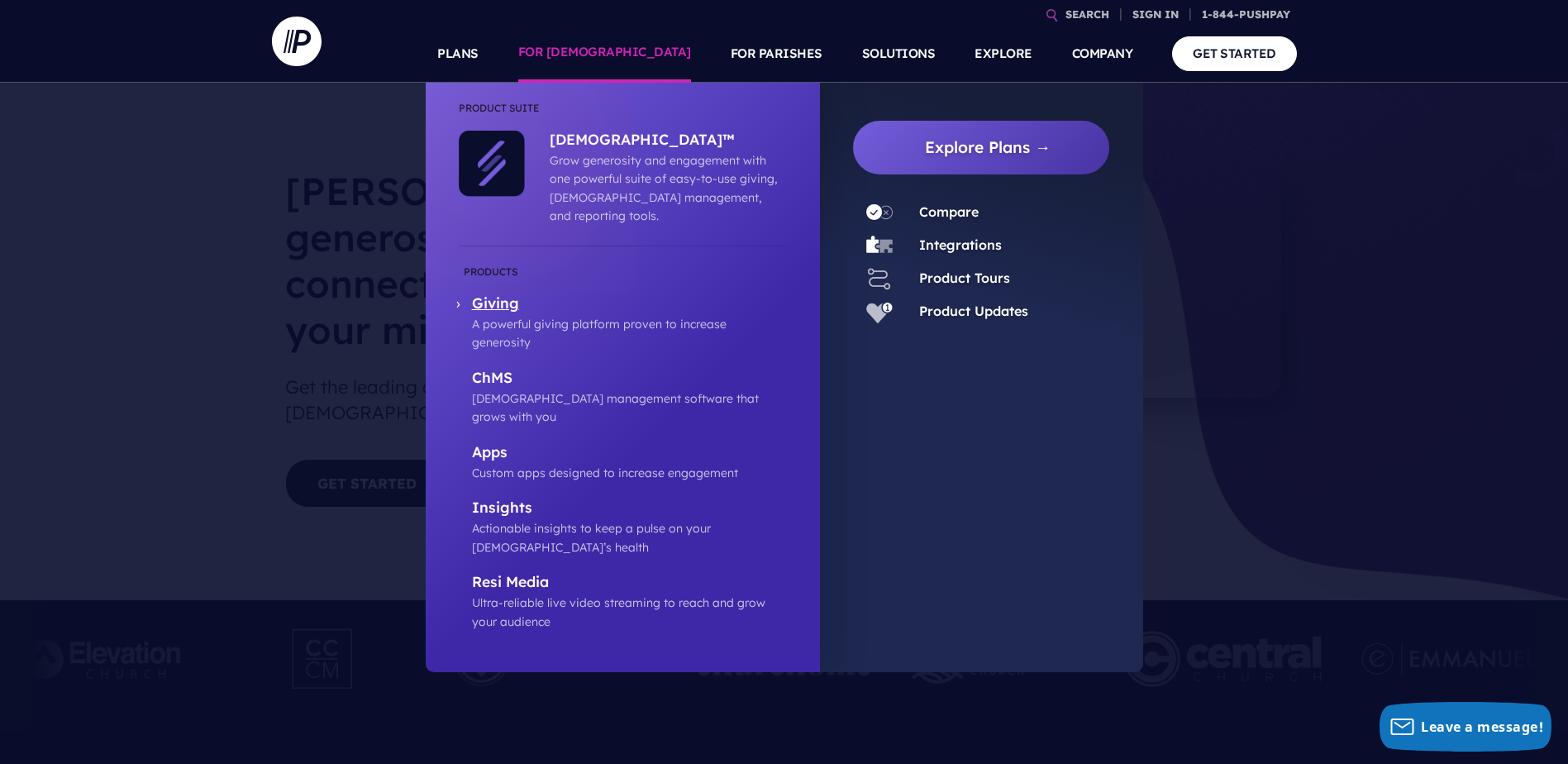 click on "Giving" at bounding box center (629, 304) 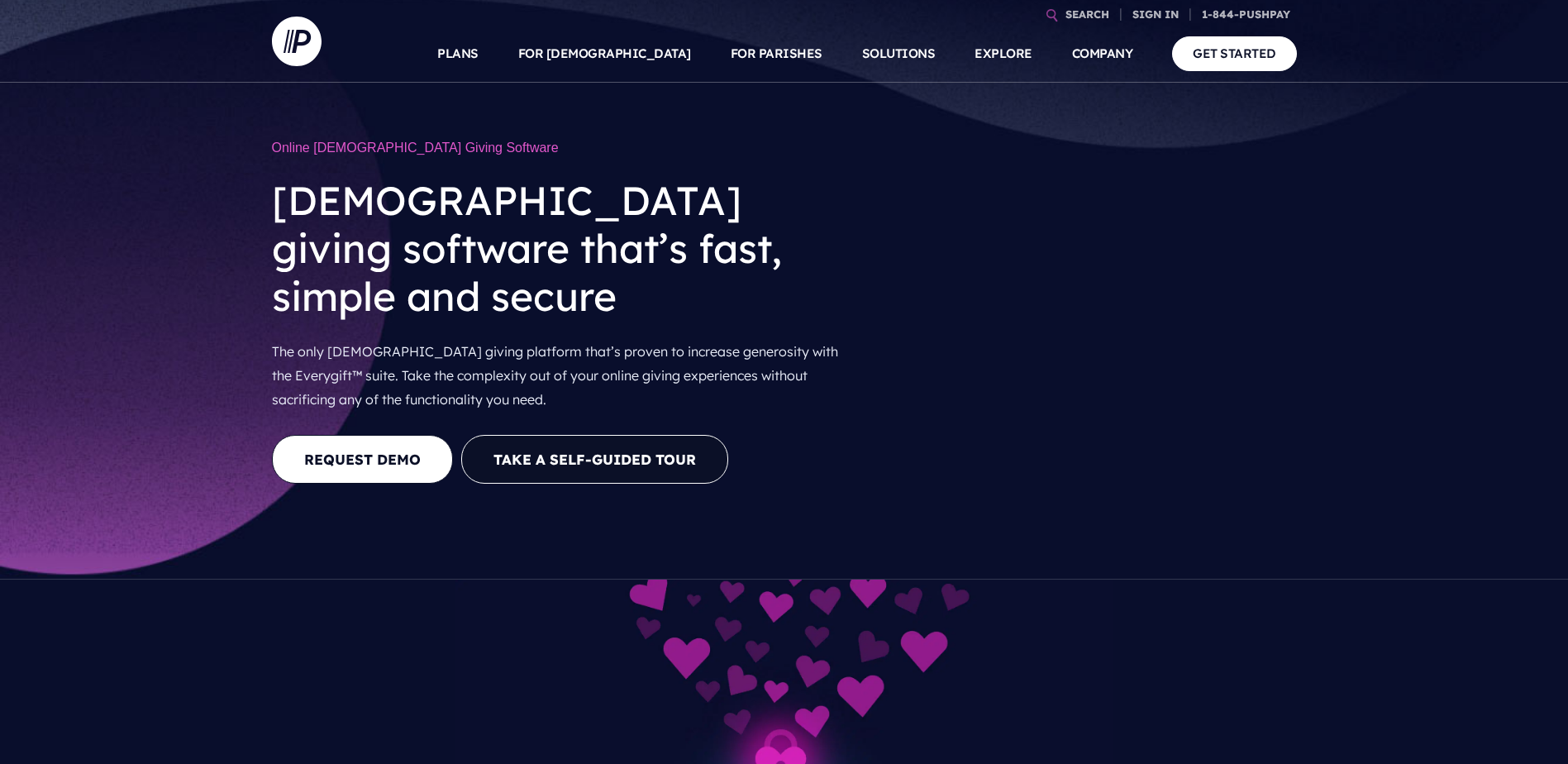 scroll, scrollTop: 0, scrollLeft: 0, axis: both 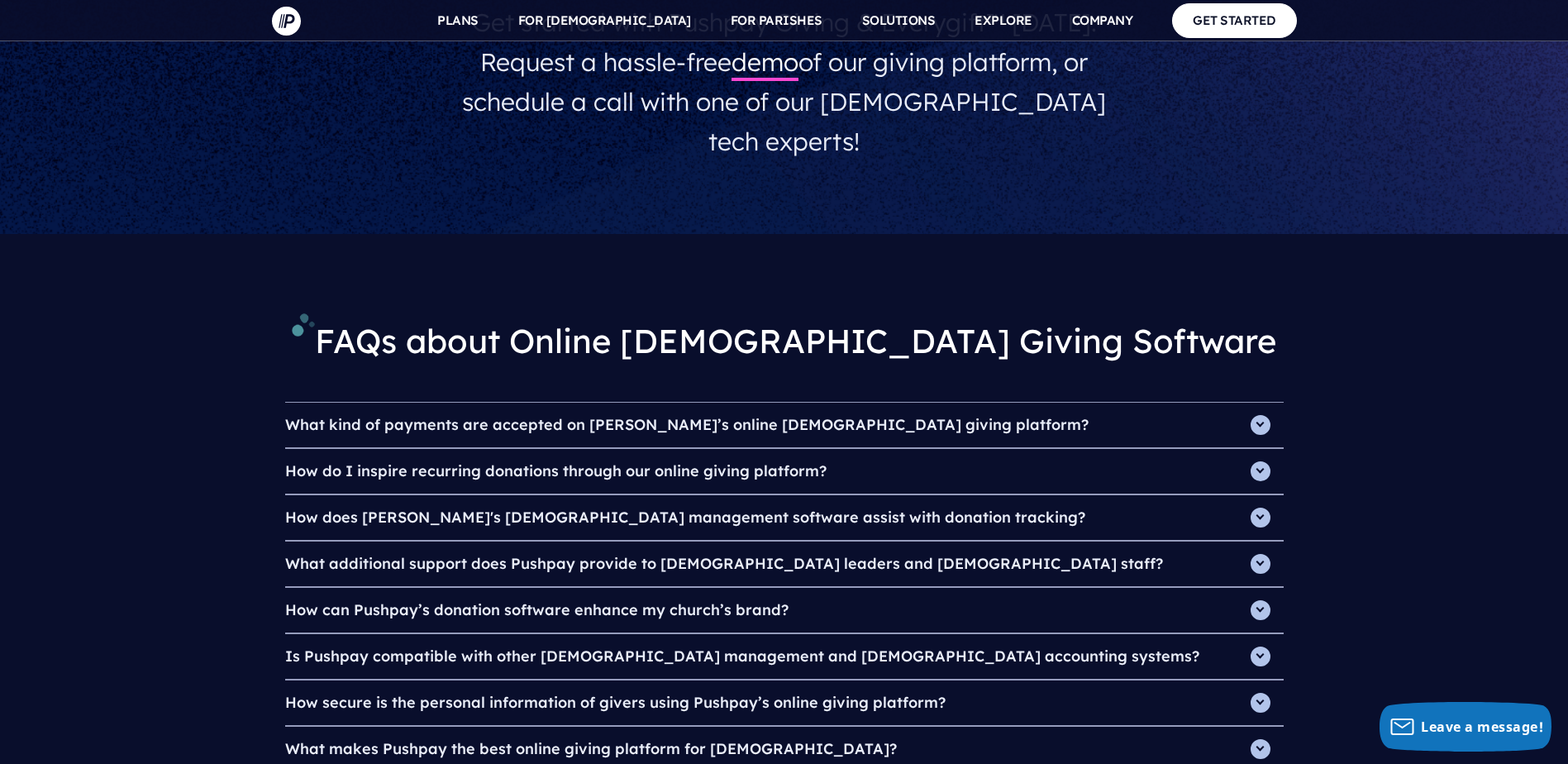 click on "What kind of payments are accepted on Pushpay’s online church giving platform?" at bounding box center [784, 425] 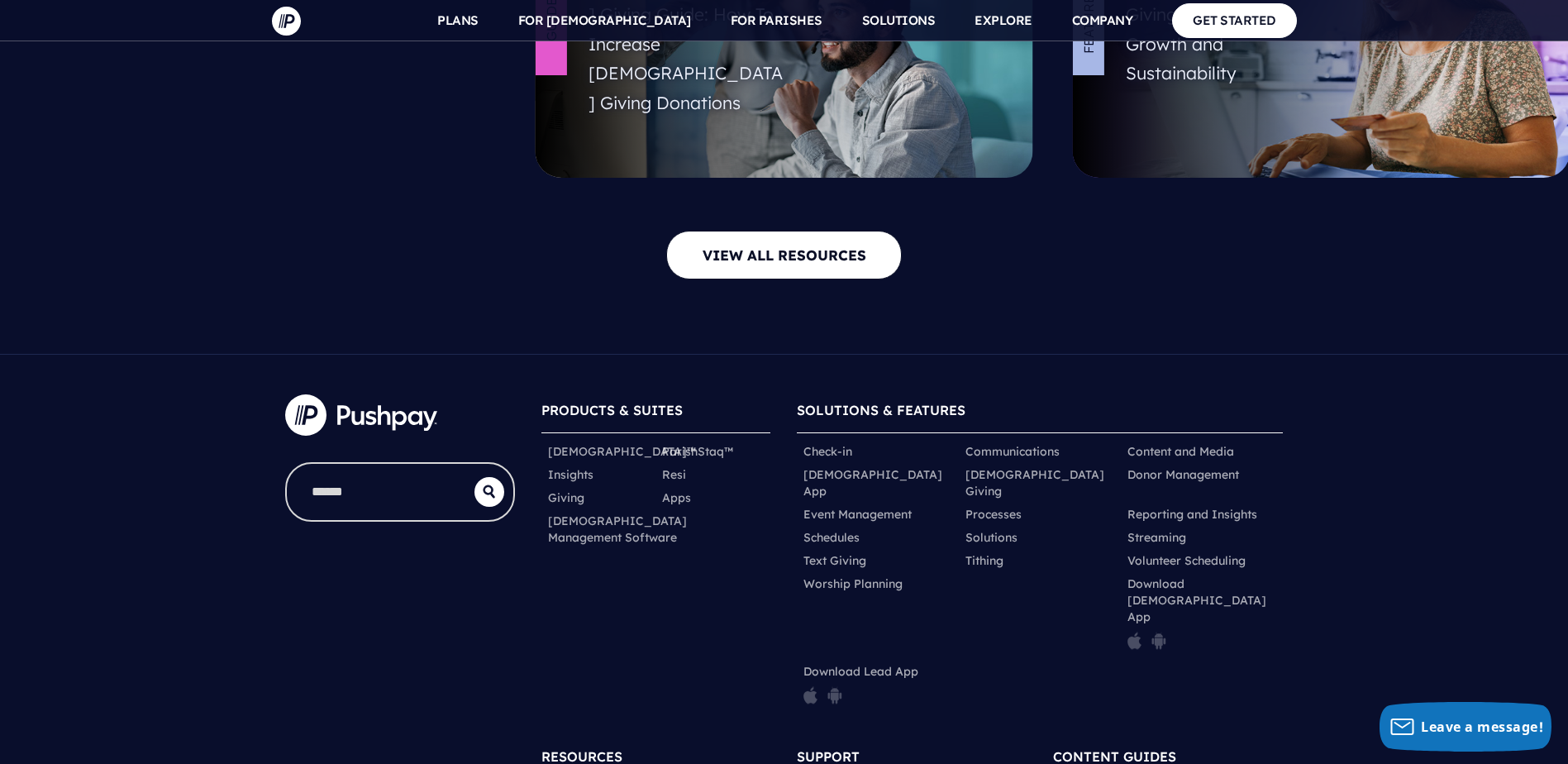 scroll, scrollTop: 6900, scrollLeft: 0, axis: vertical 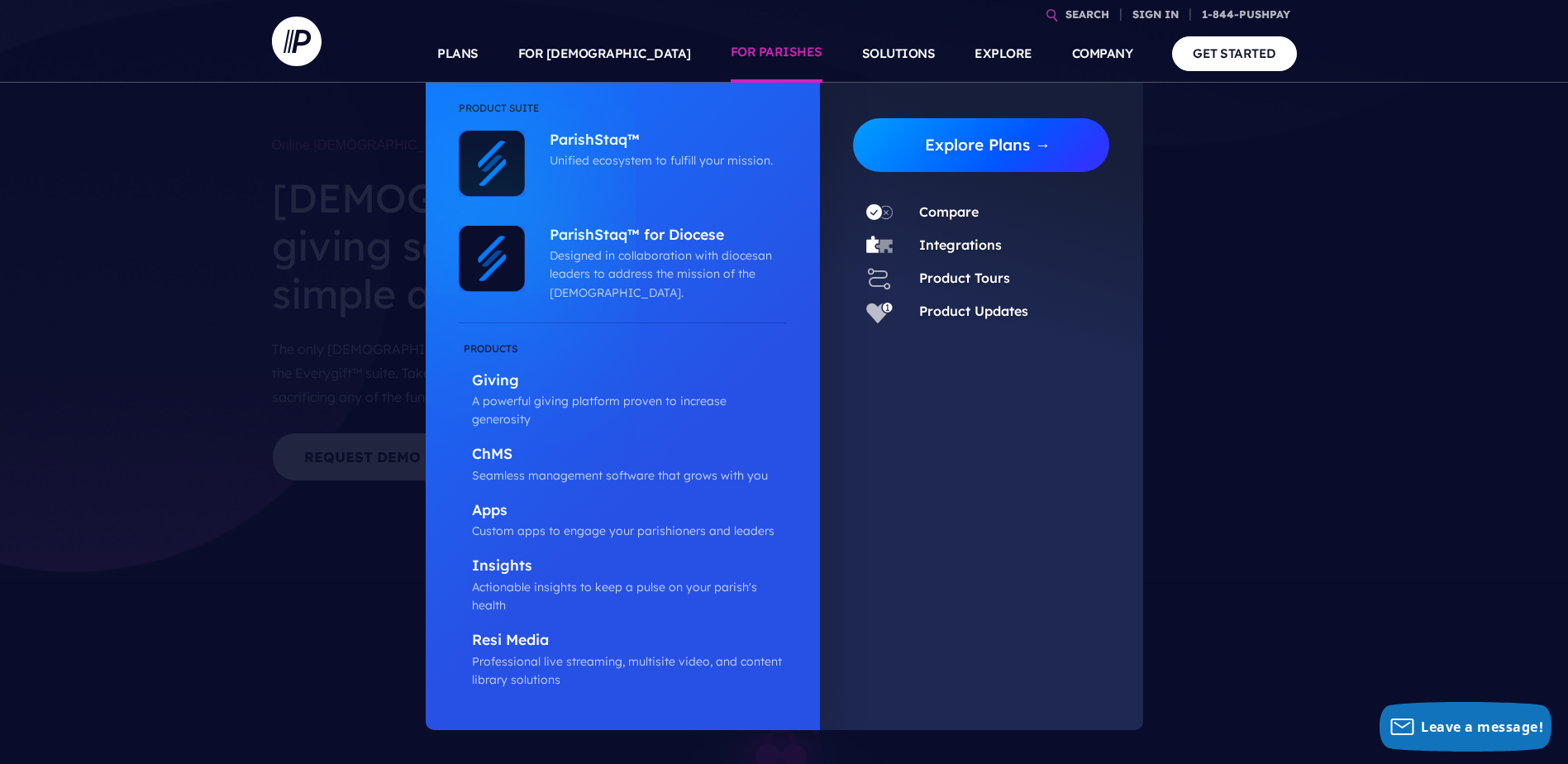 click on "Explore Plans →" at bounding box center [988, 145] 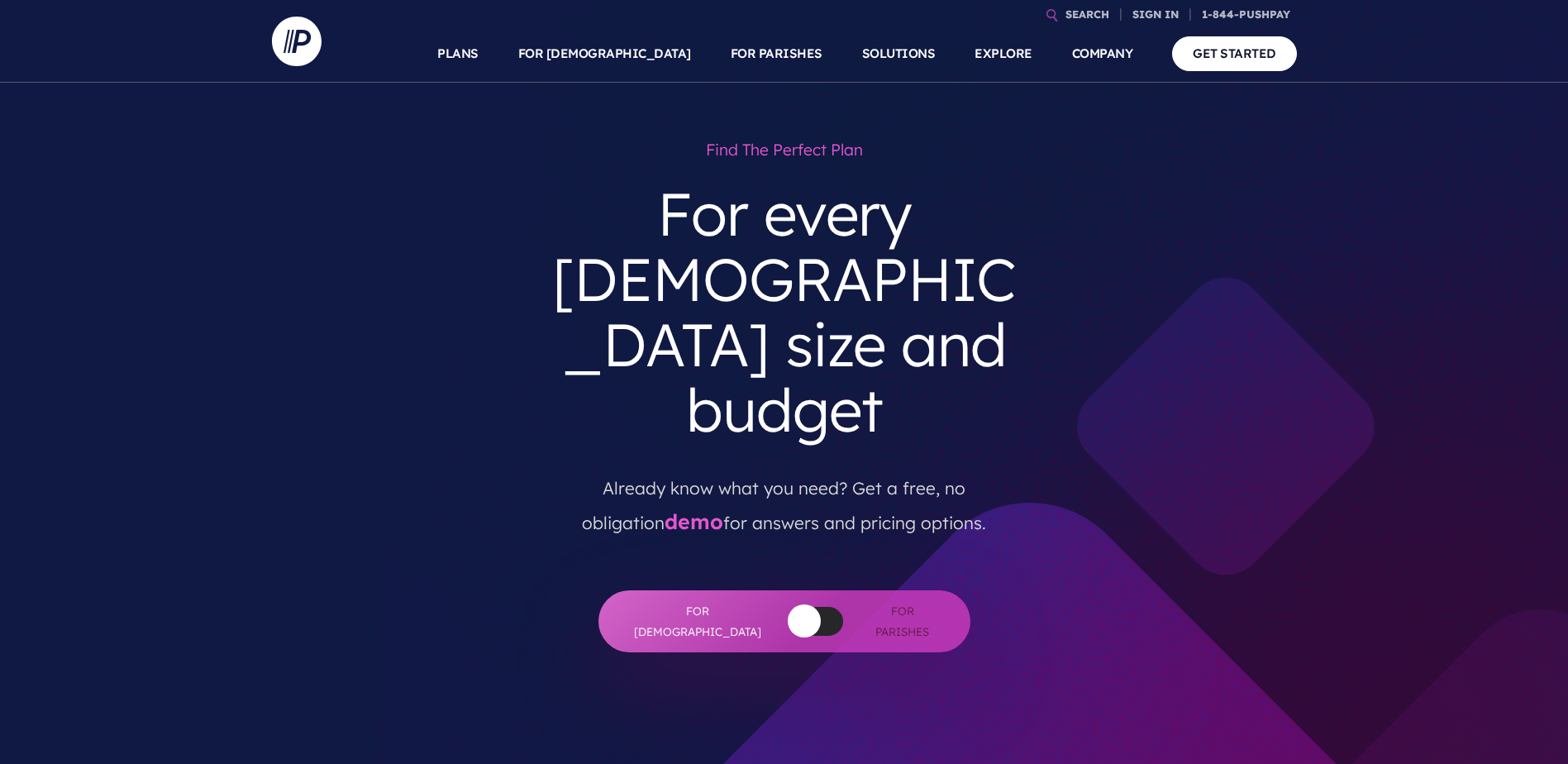 scroll, scrollTop: 0, scrollLeft: 0, axis: both 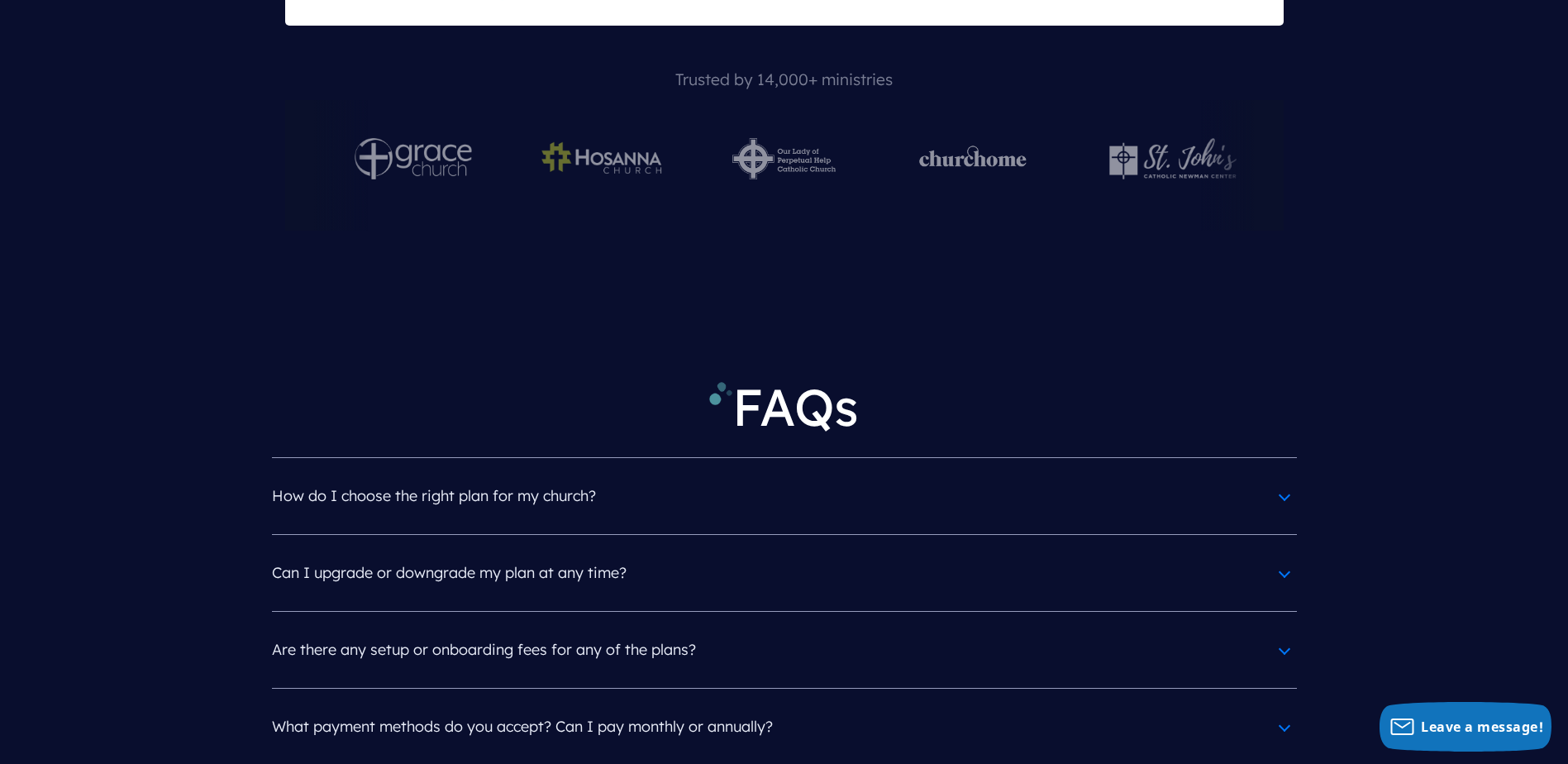 click on "Can I upgrade or downgrade my plan at any time?" at bounding box center (784, 573) 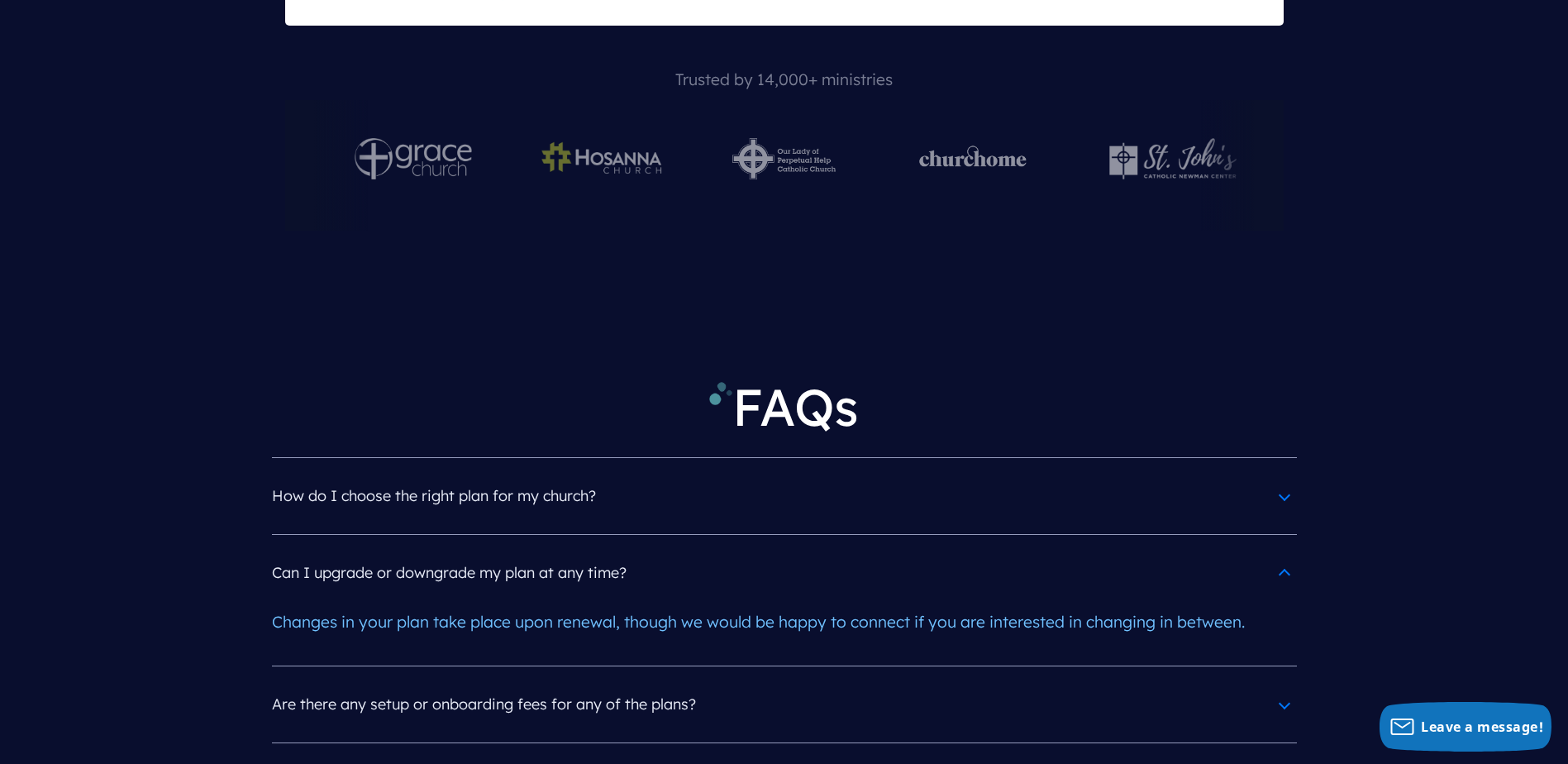 click on "Can I upgrade or downgrade my plan at any time?" at bounding box center [784, 573] 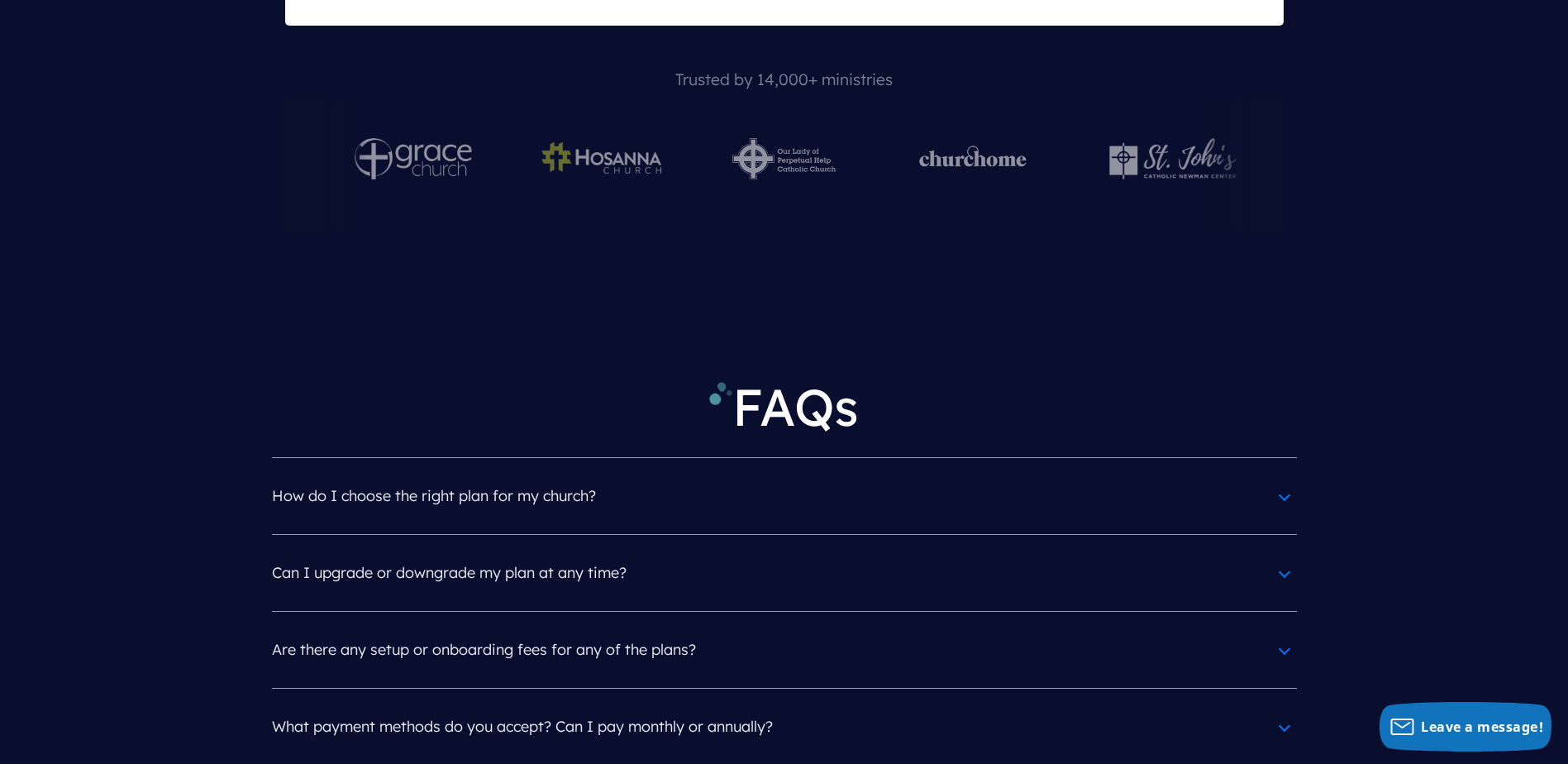 click on "How do I choose the right plan for my church?" at bounding box center (784, 496) 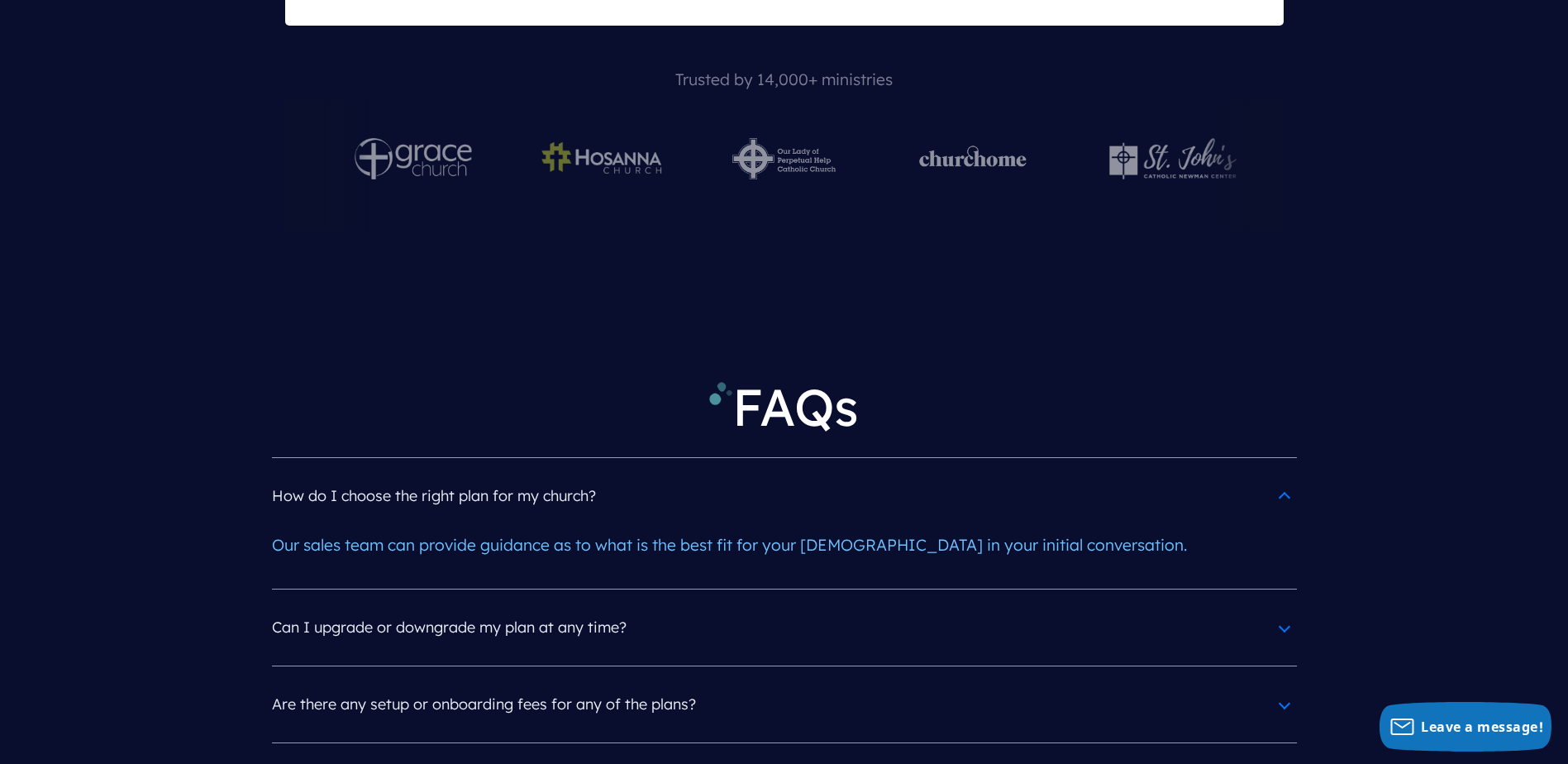 click on "How do I choose the right plan for my church?" at bounding box center (784, 496) 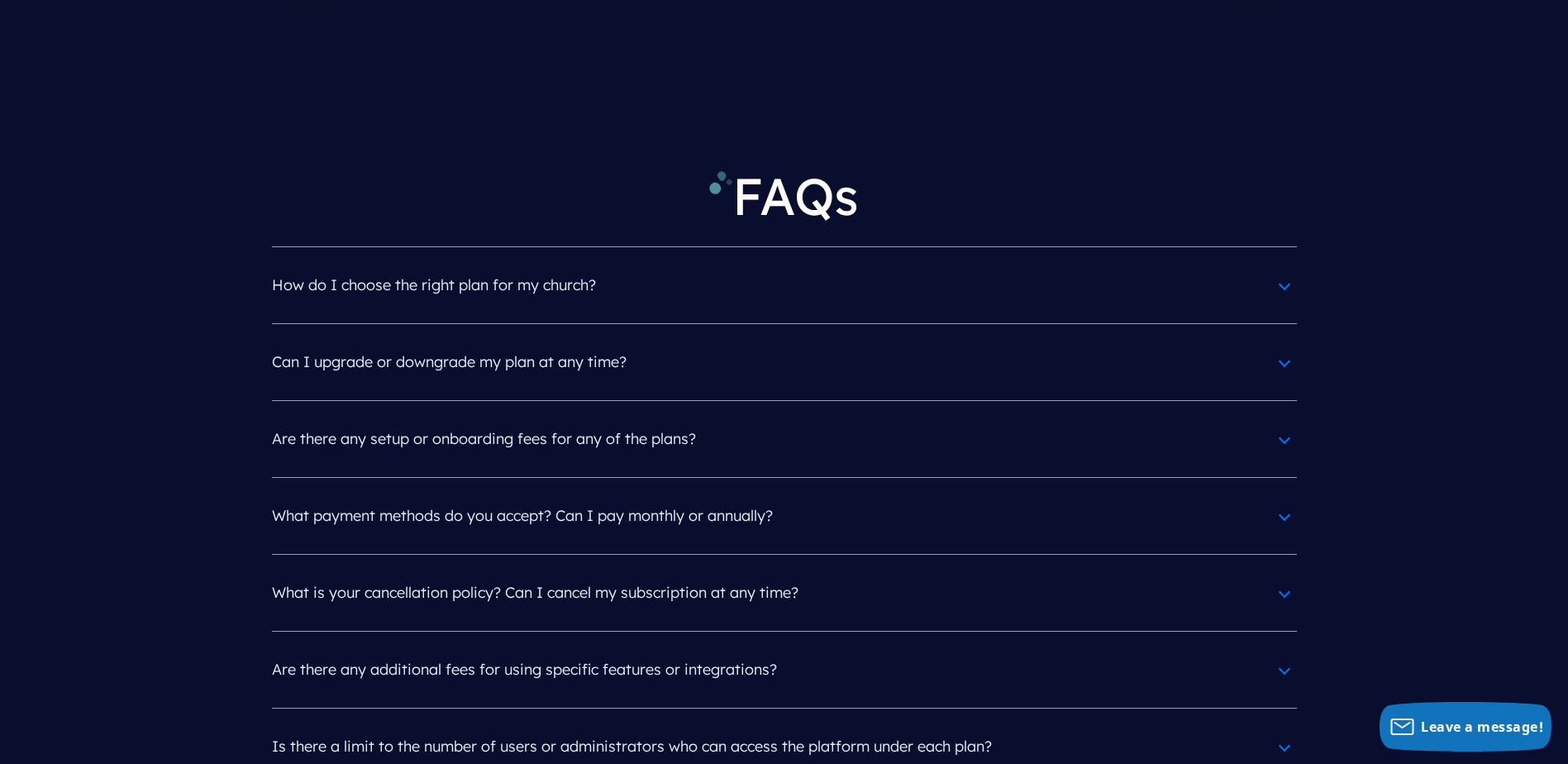 scroll, scrollTop: 7442, scrollLeft: 0, axis: vertical 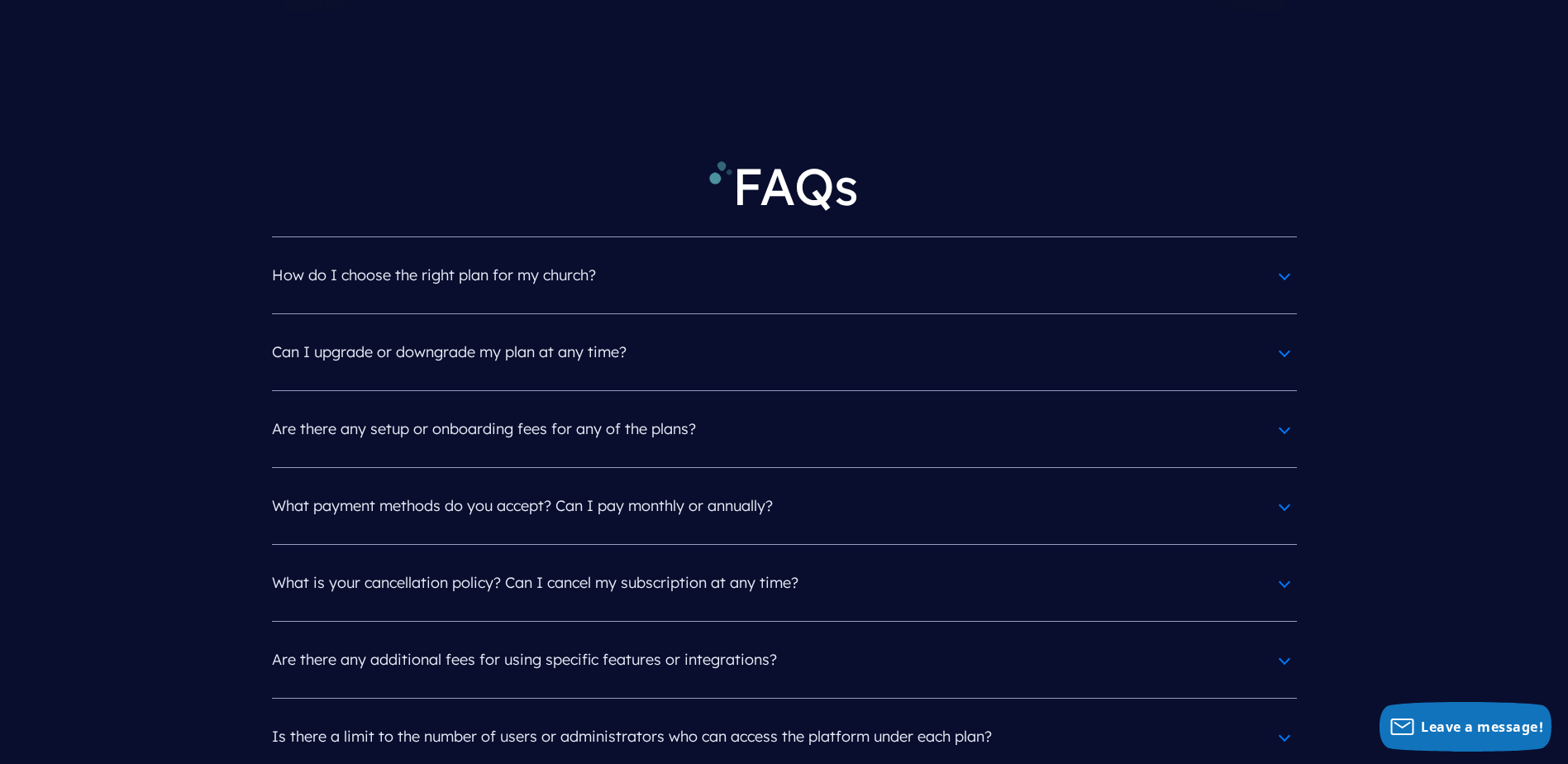click on "What is your cancellation policy? Can I cancel my subscription at any time?" at bounding box center (784, 583) 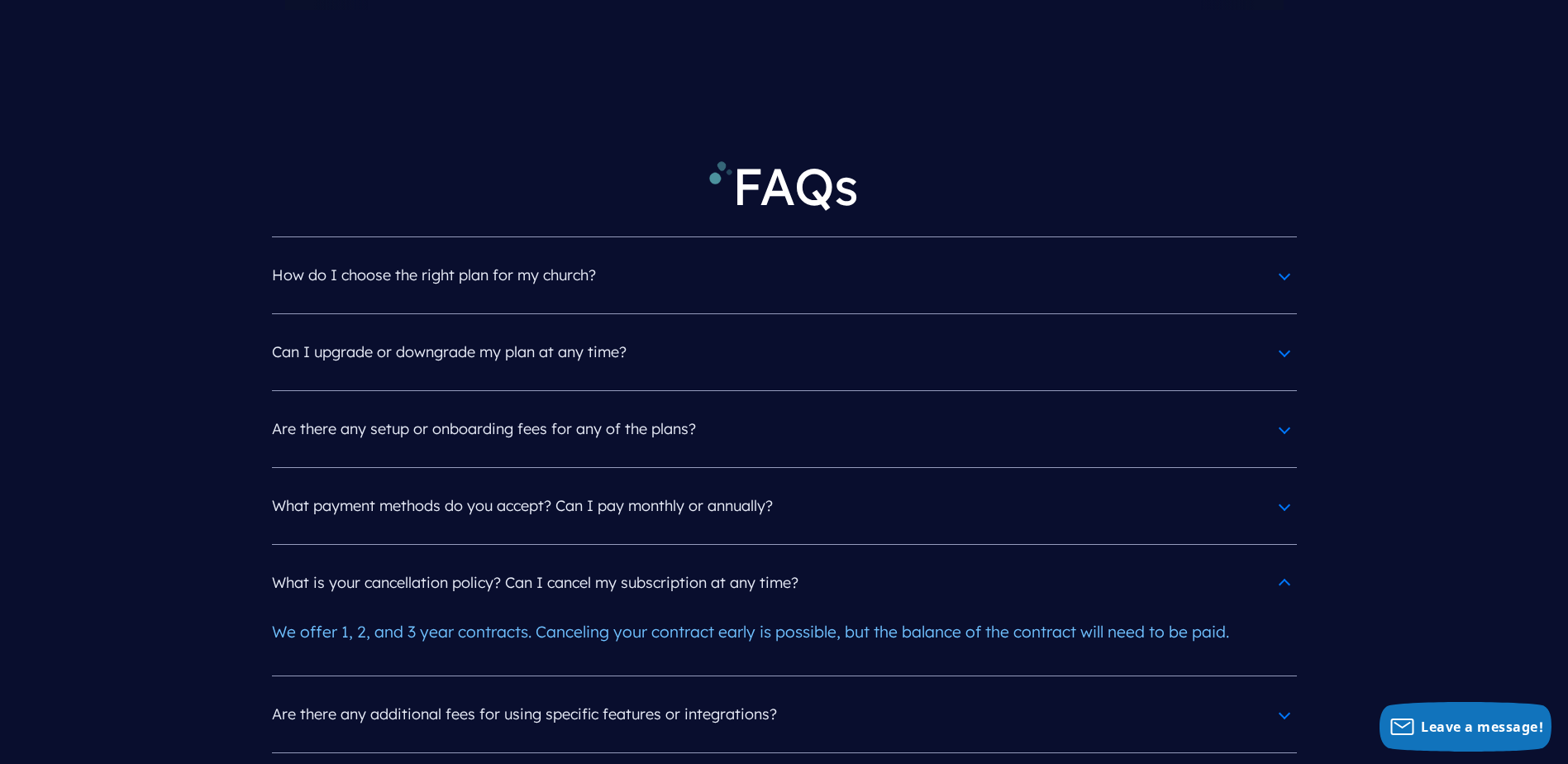 click on "What is your cancellation policy? Can I cancel my subscription at any time?" at bounding box center [784, 583] 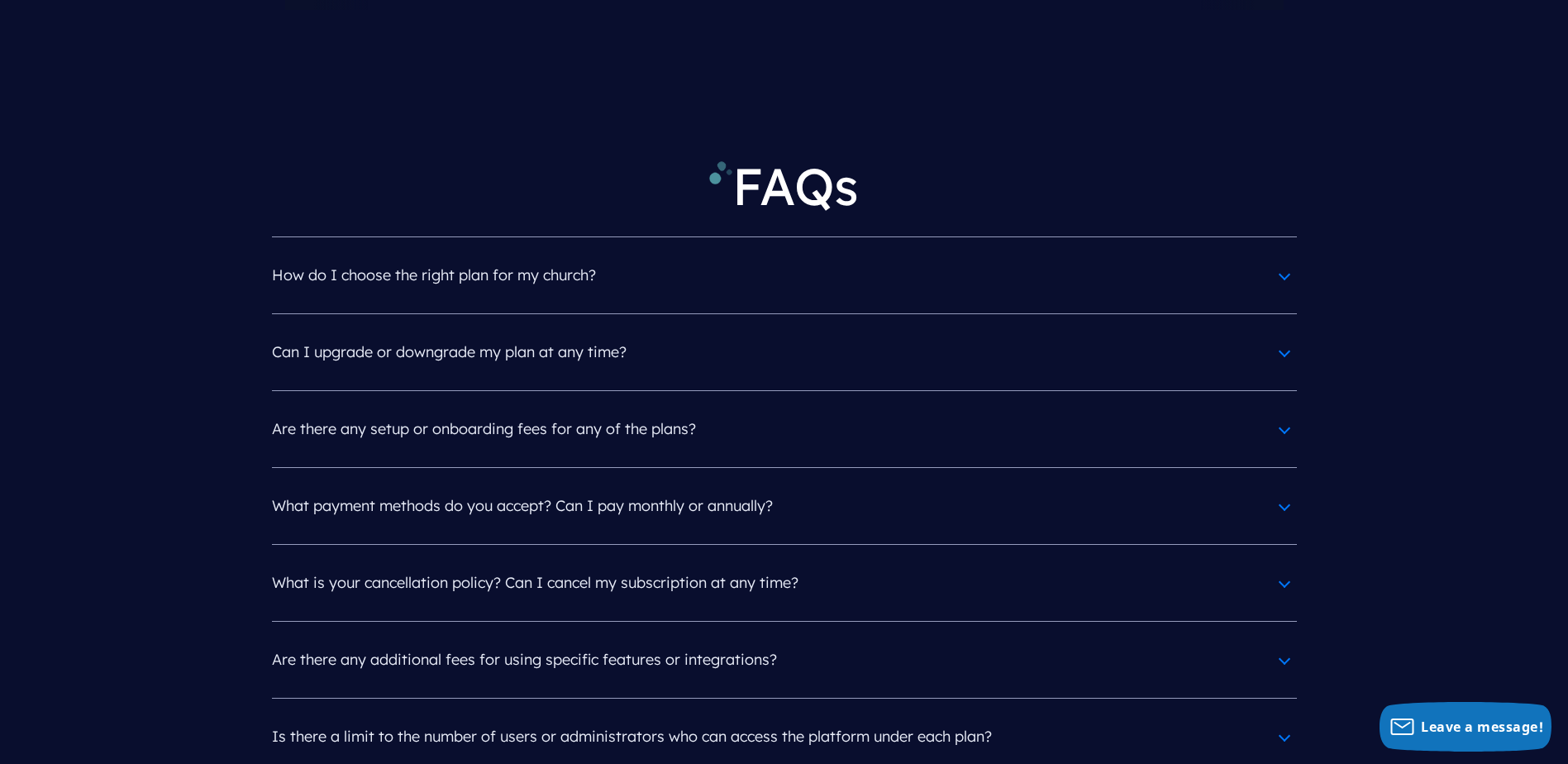 click on "Are there any additional fees for using specific features or integrations?" at bounding box center [784, 660] 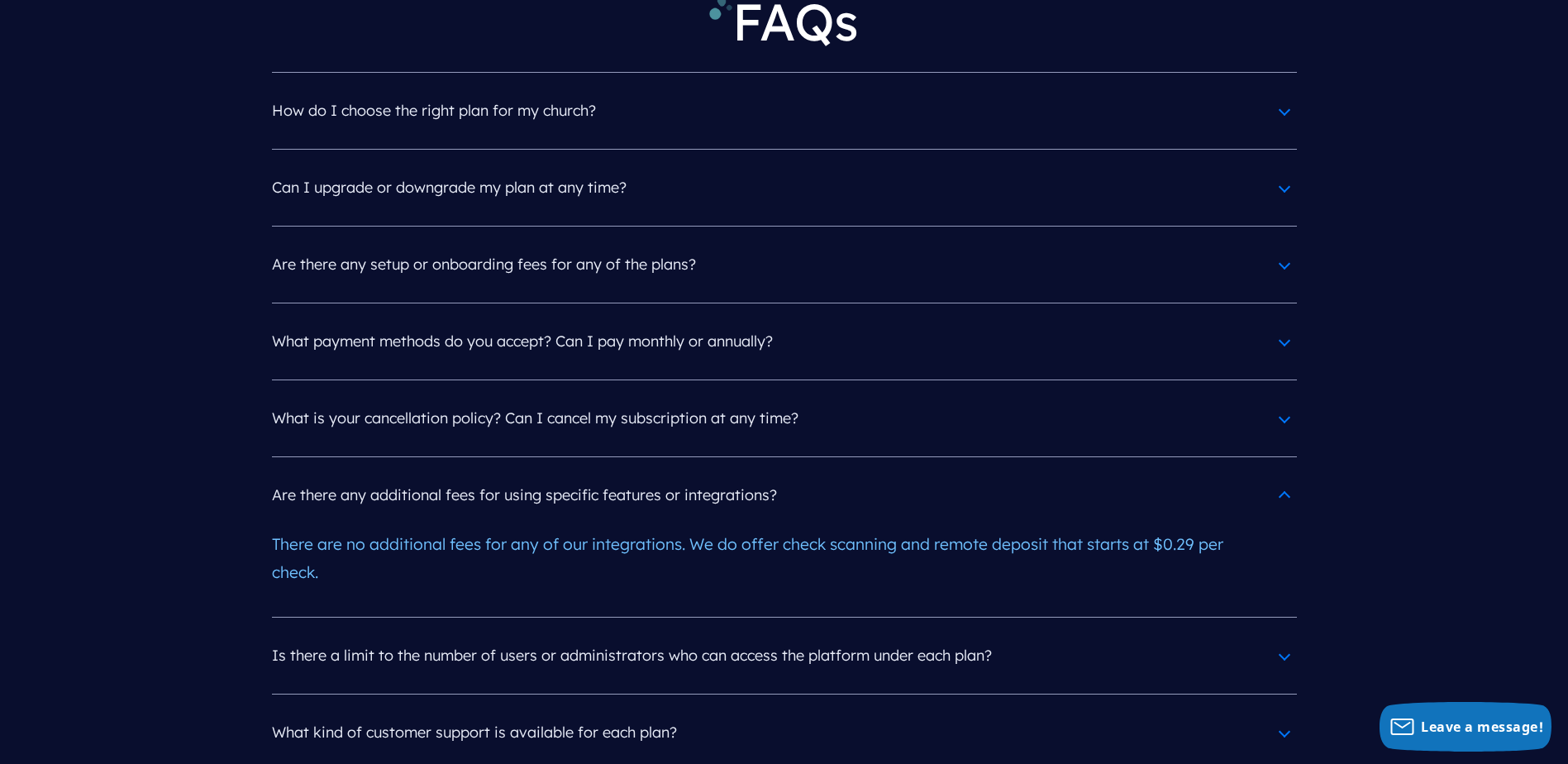 scroll, scrollTop: 7607, scrollLeft: 0, axis: vertical 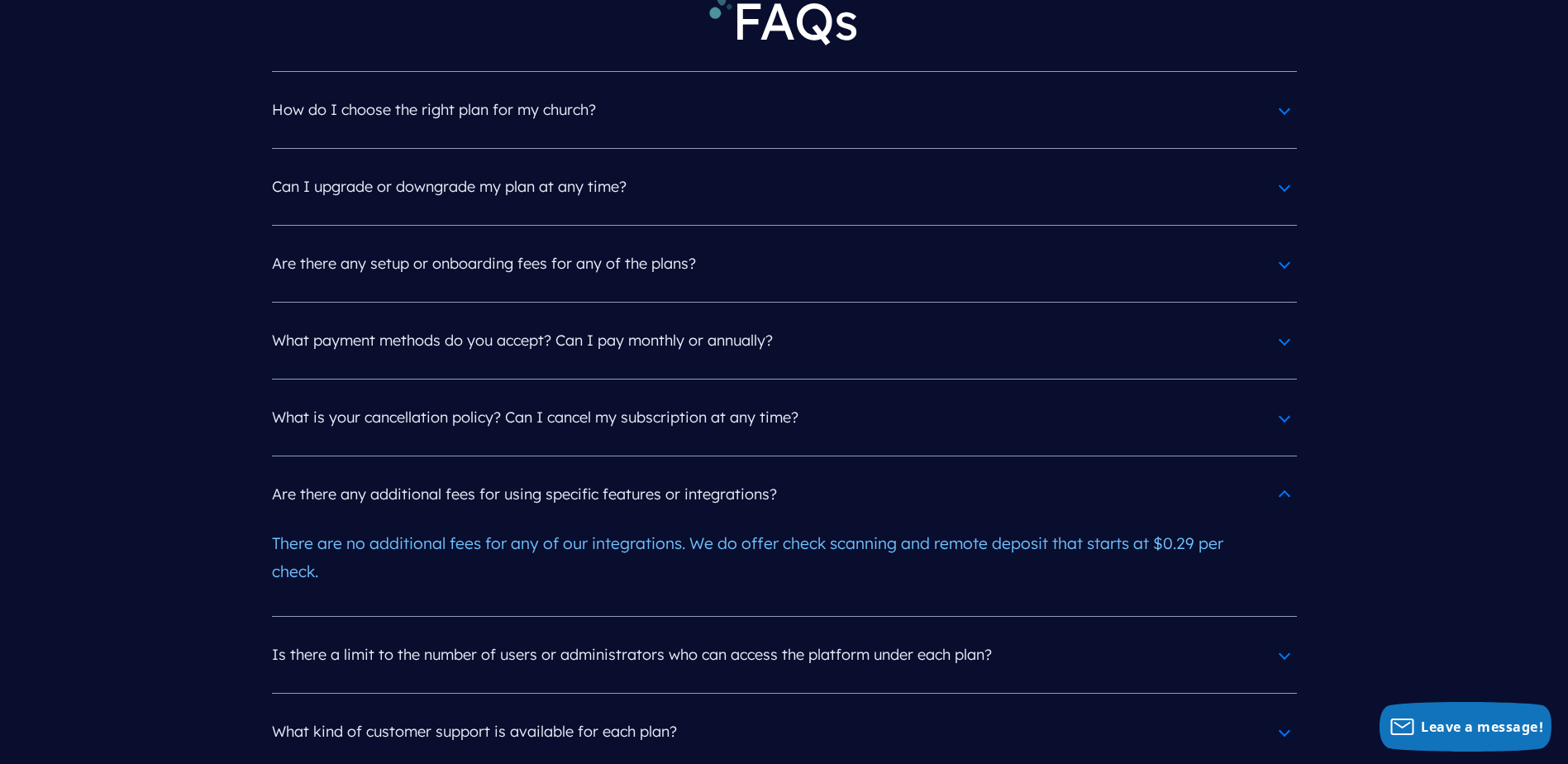 click on "Is there a limit to the number of users or administrators who can access the platform under each plan?" at bounding box center (784, 655) 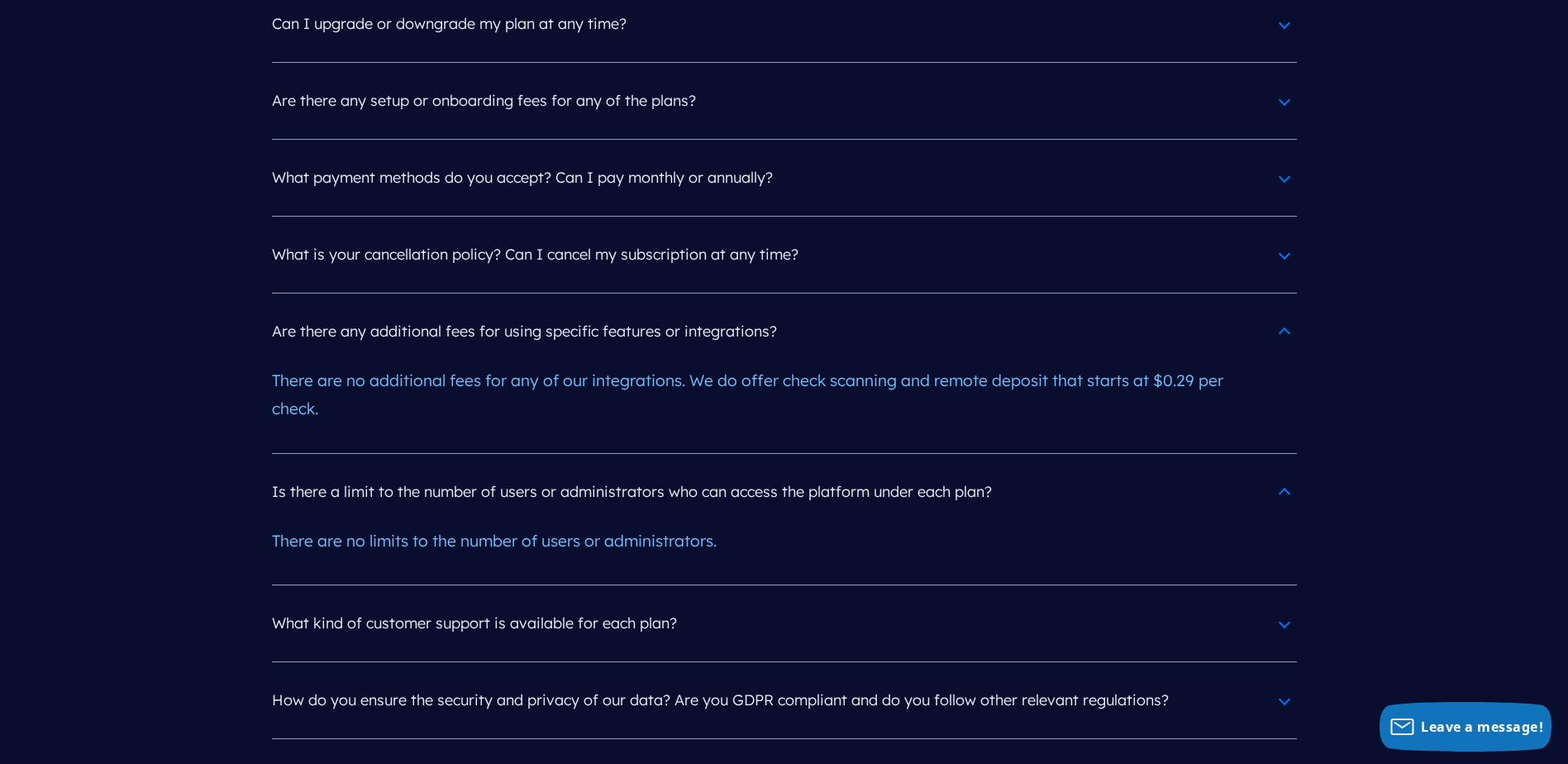 scroll, scrollTop: 7772, scrollLeft: 0, axis: vertical 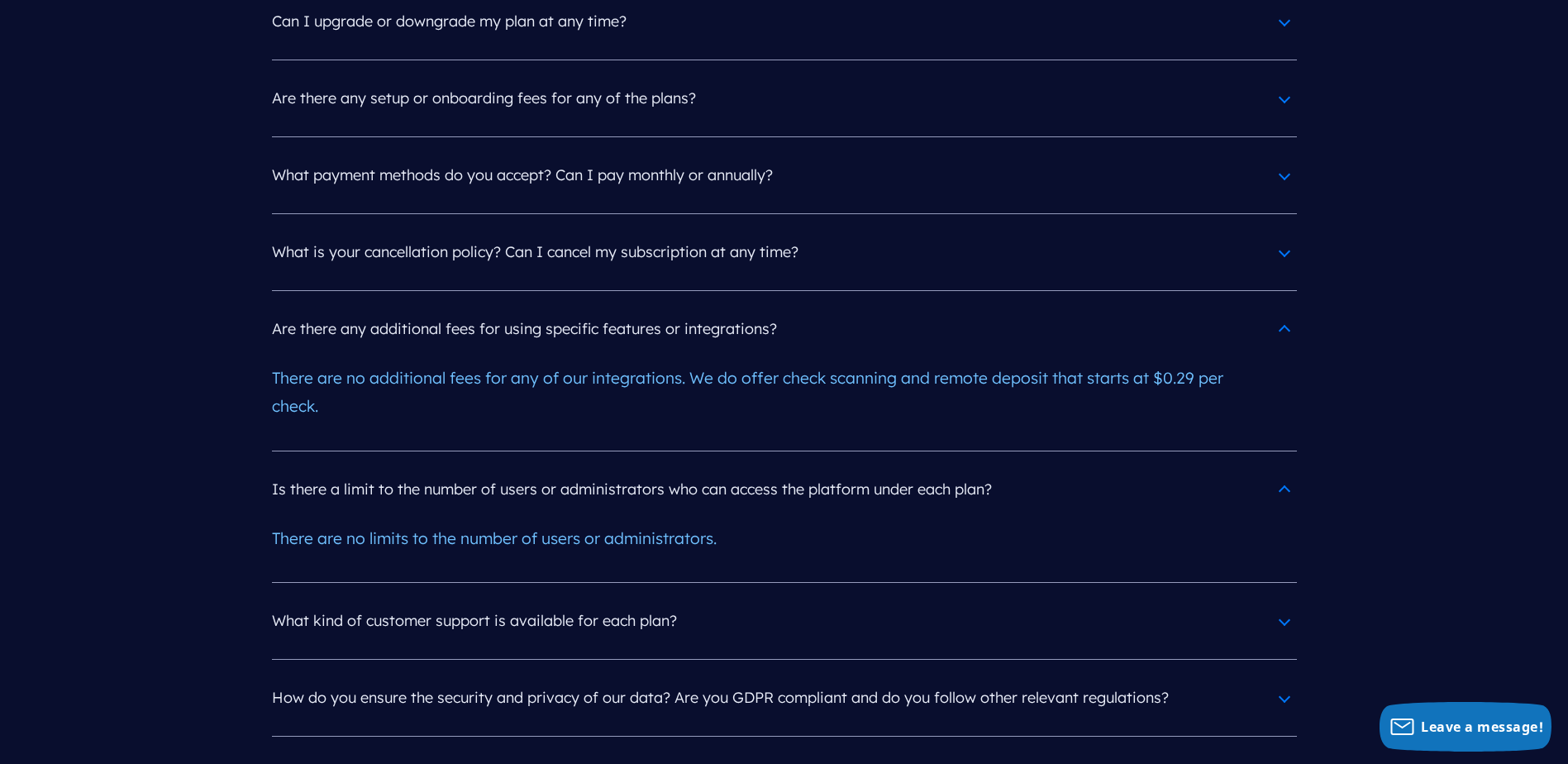 click on "What kind of customer support is available for each plan?" at bounding box center [784, 621] 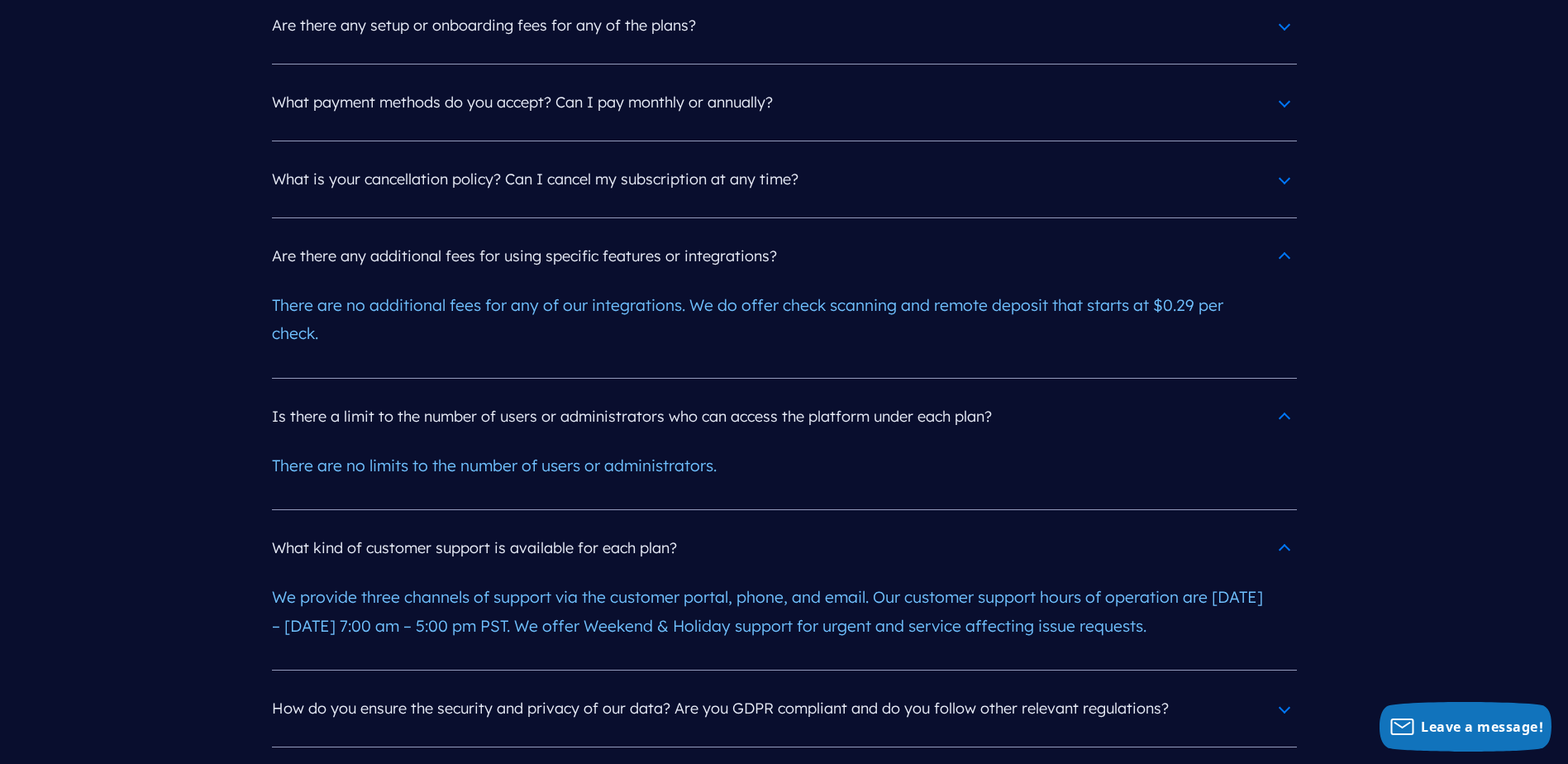 scroll, scrollTop: 7938, scrollLeft: 0, axis: vertical 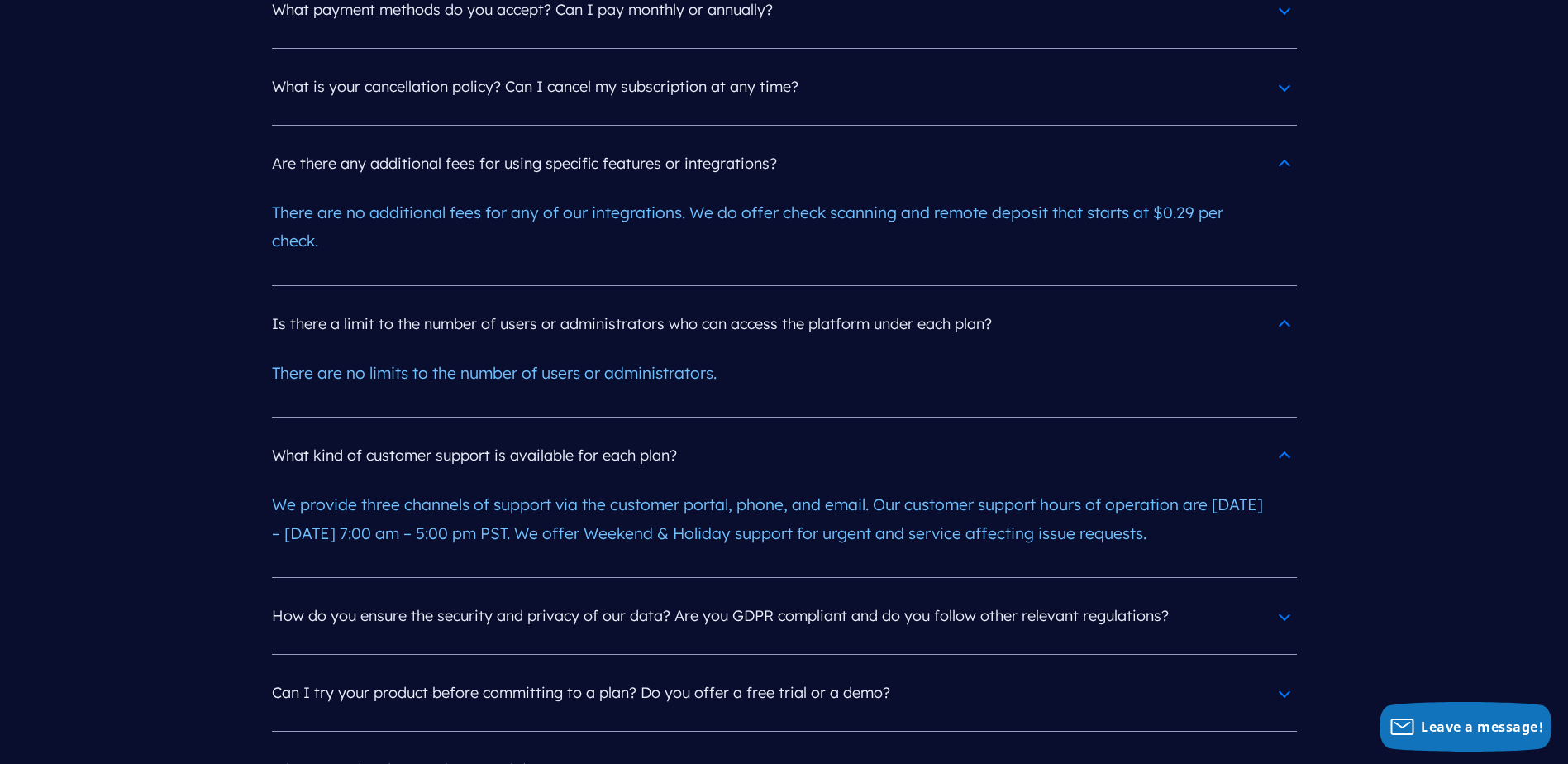 click on "Can I try your product before committing to a plan? Do you offer a free trial or a demo?" at bounding box center [784, 693] 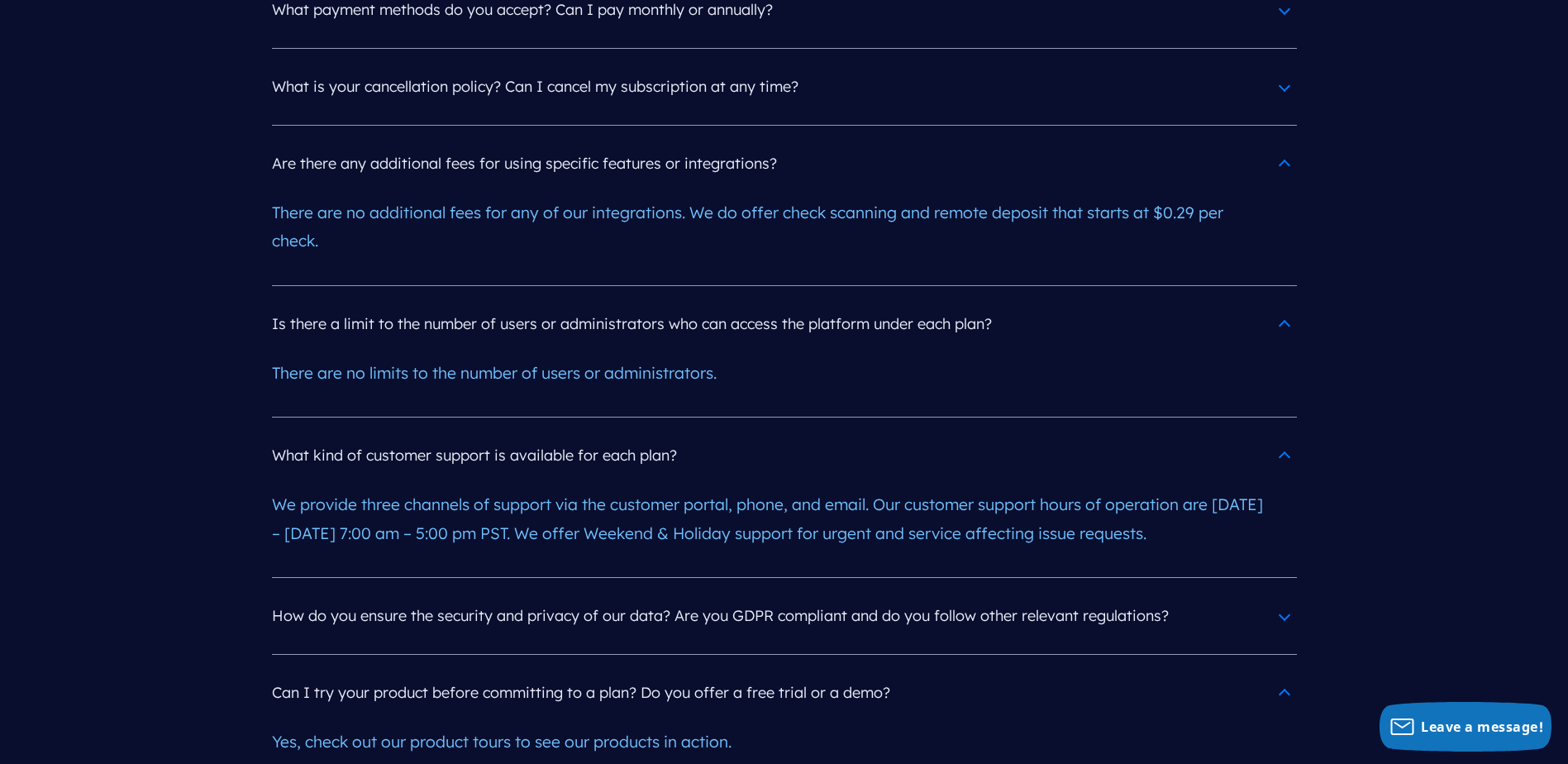 click on "Can I try your product before committing to a plan? Do you offer a free trial or a demo?" at bounding box center (784, 693) 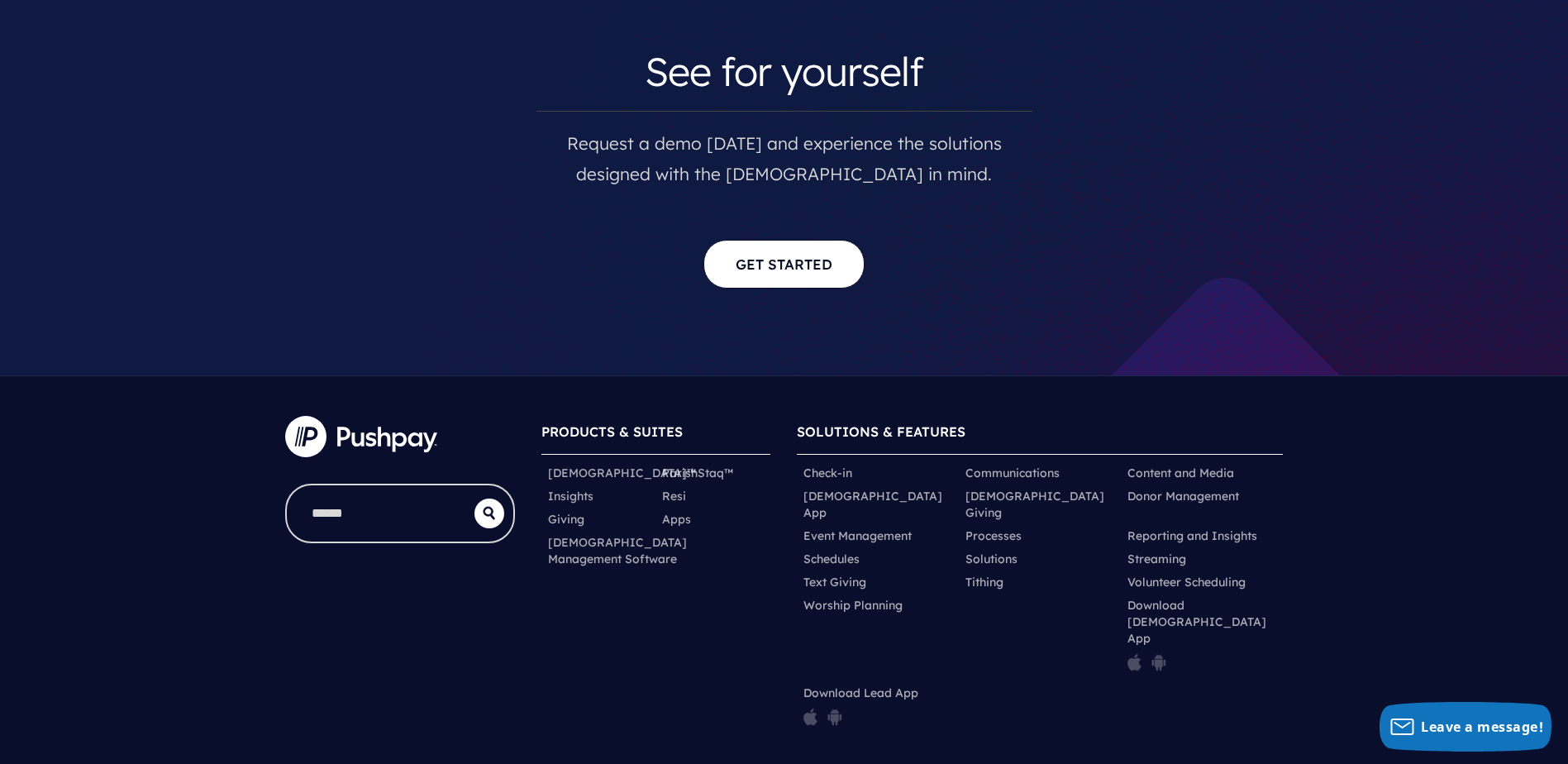 scroll, scrollTop: 8831, scrollLeft: 0, axis: vertical 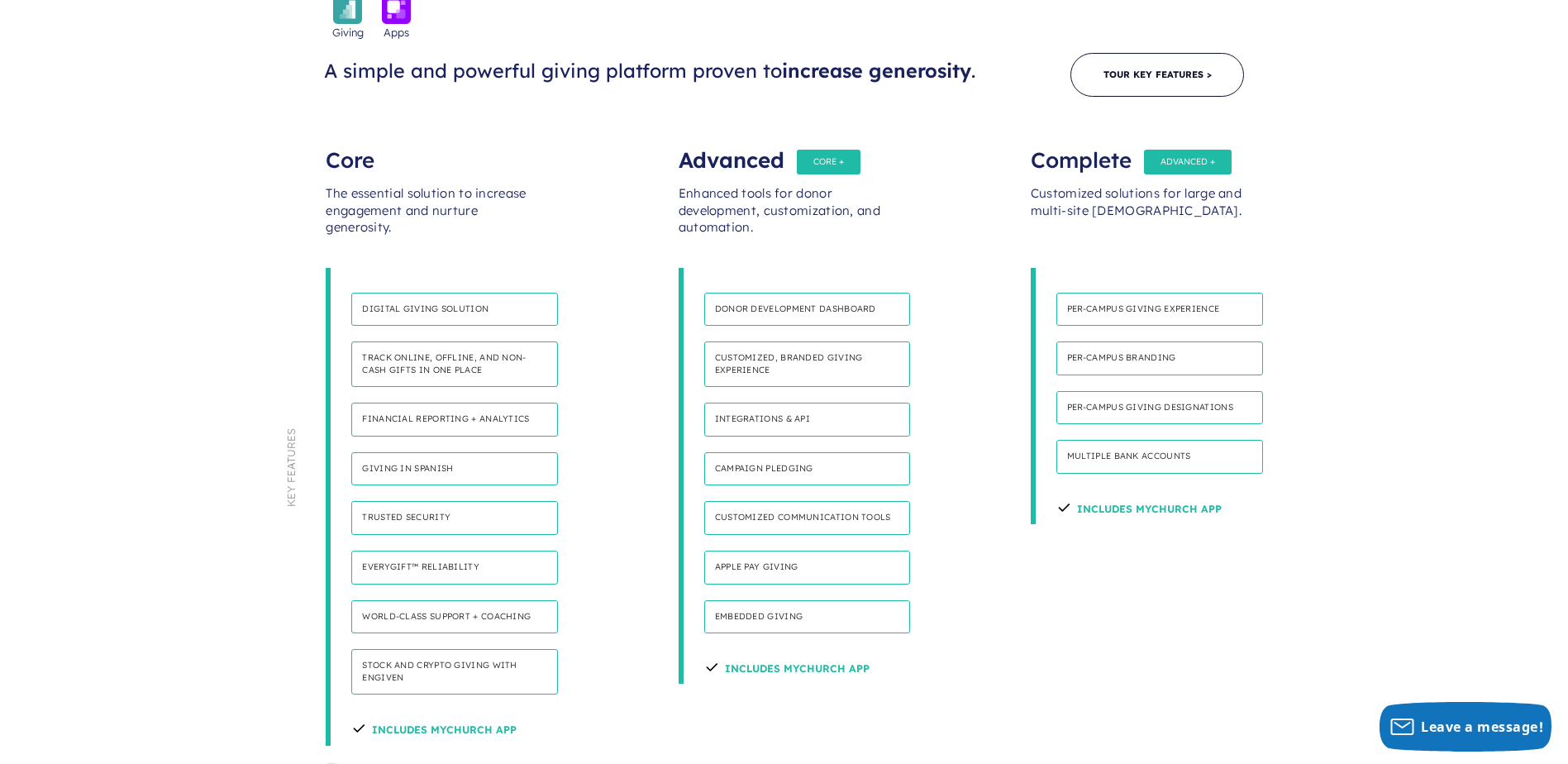 click on "Includes MyChurch App" at bounding box center (434, 728) 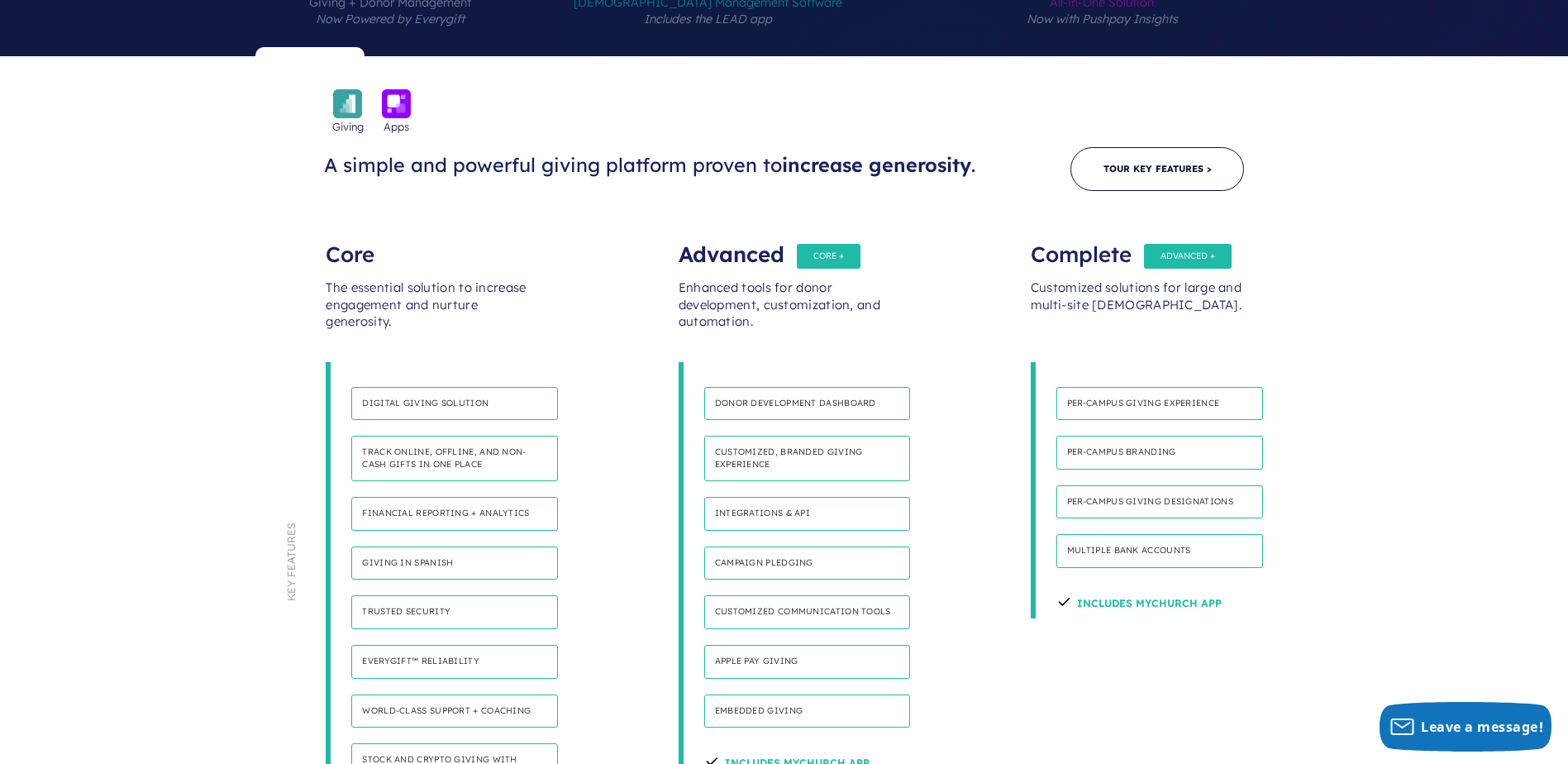 scroll, scrollTop: 827, scrollLeft: 0, axis: vertical 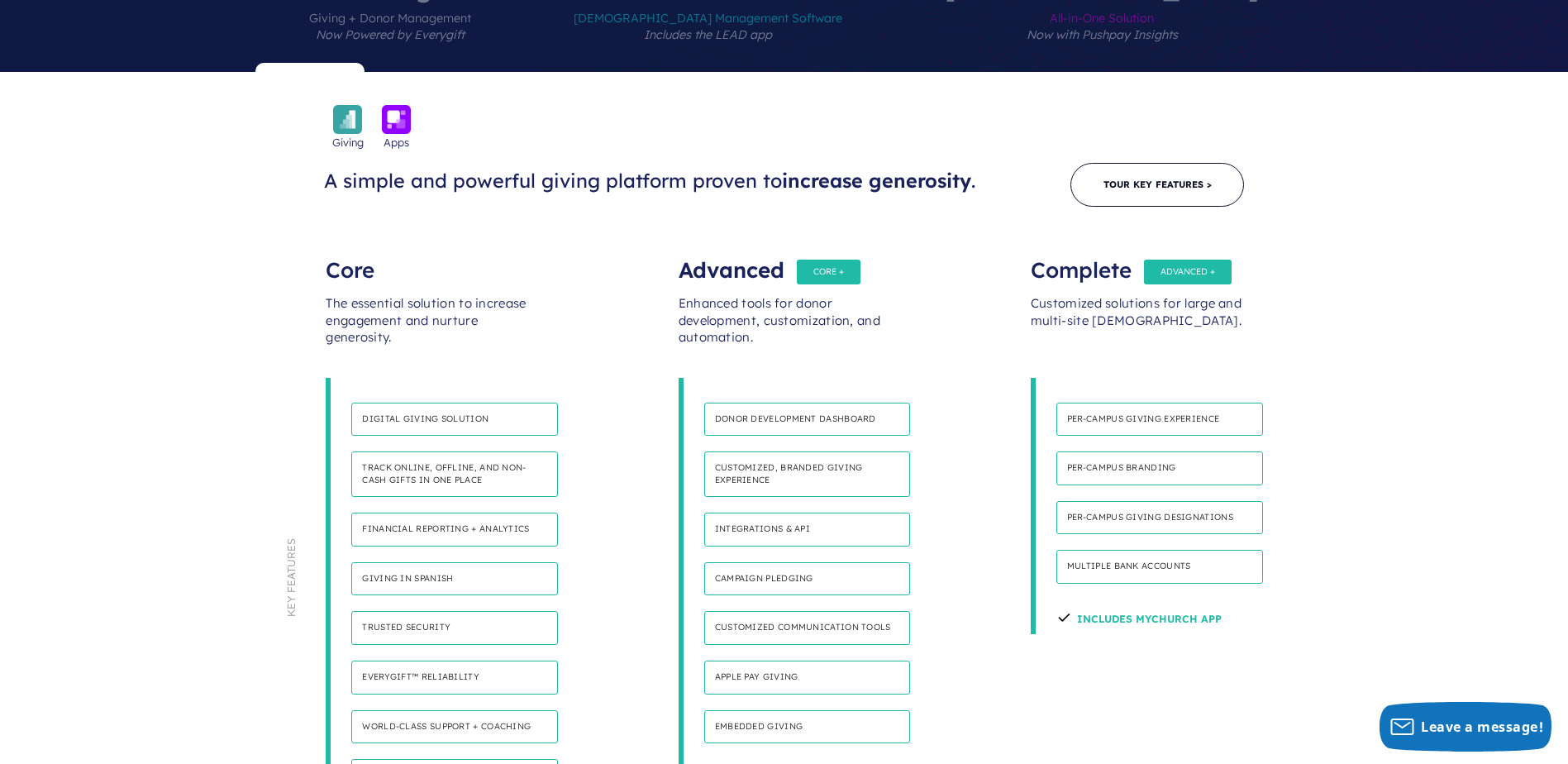 click on "Core" at bounding box center (431, 262) 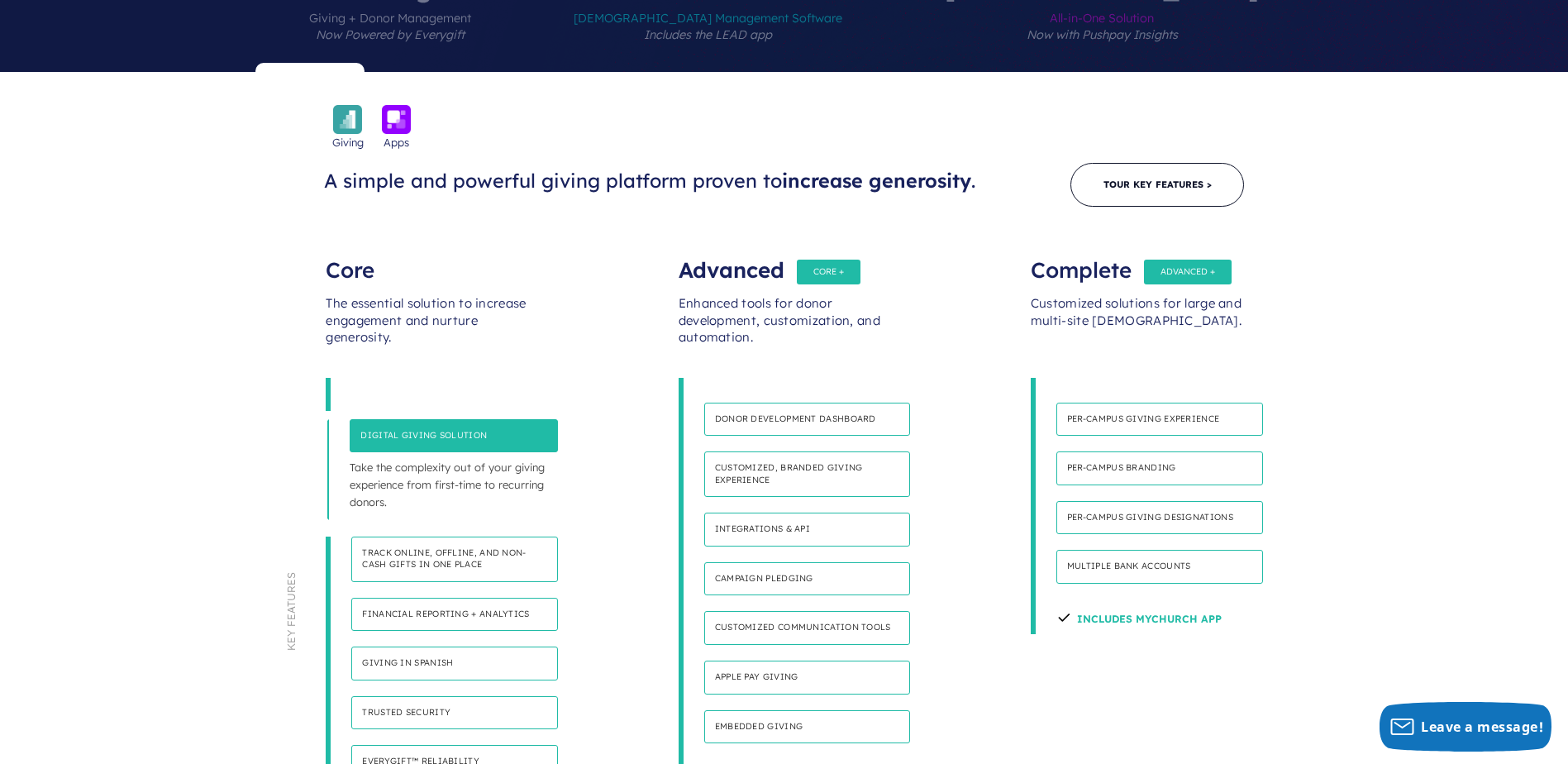 click on "Digital giving solution" at bounding box center [454, 436] 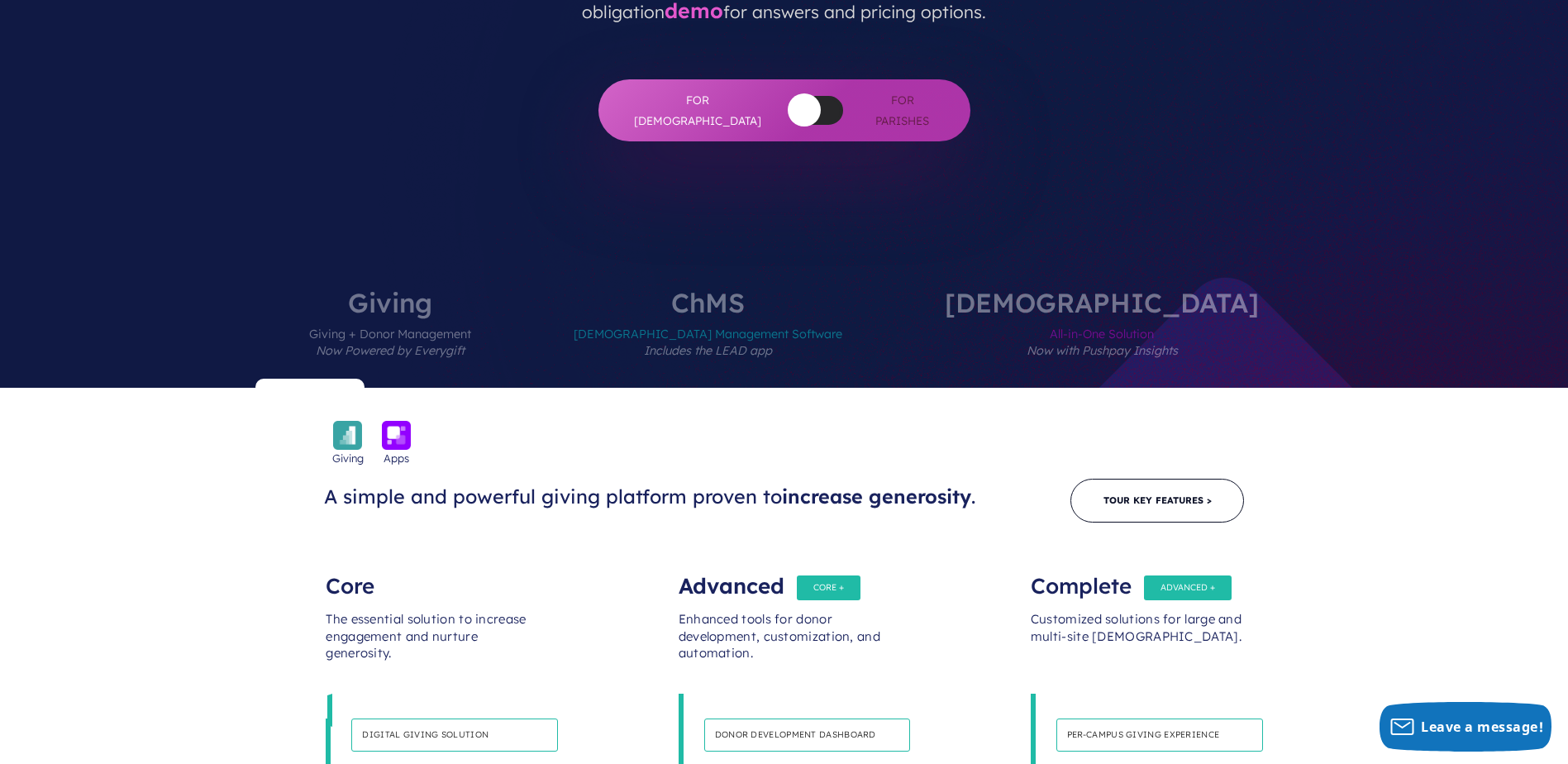 scroll, scrollTop: 496, scrollLeft: 0, axis: vertical 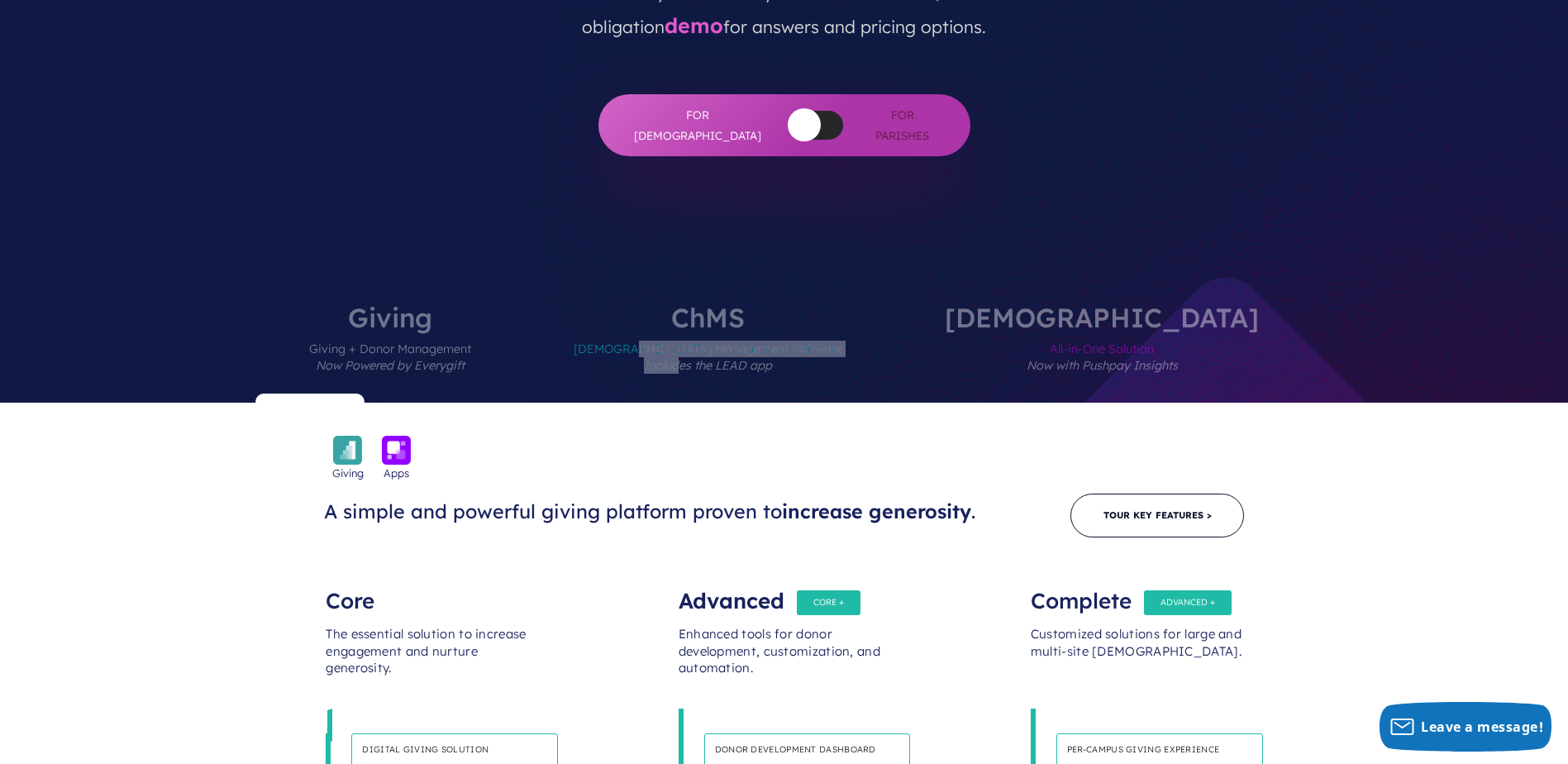 drag, startPoint x: 760, startPoint y: 224, endPoint x: 762, endPoint y: 235, distance: 11.18034 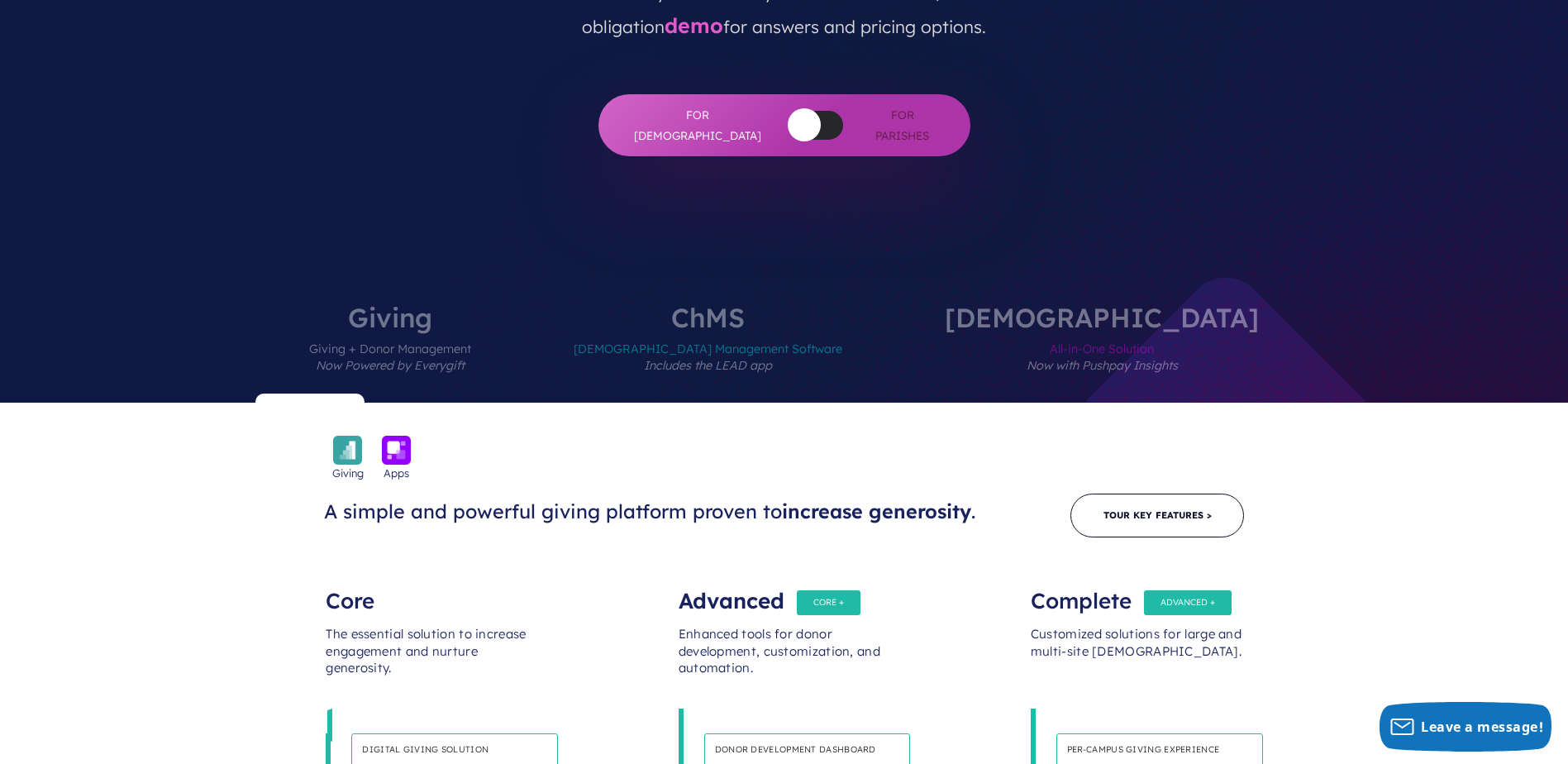 drag, startPoint x: 762, startPoint y: 235, endPoint x: 736, endPoint y: 274, distance: 46.872167 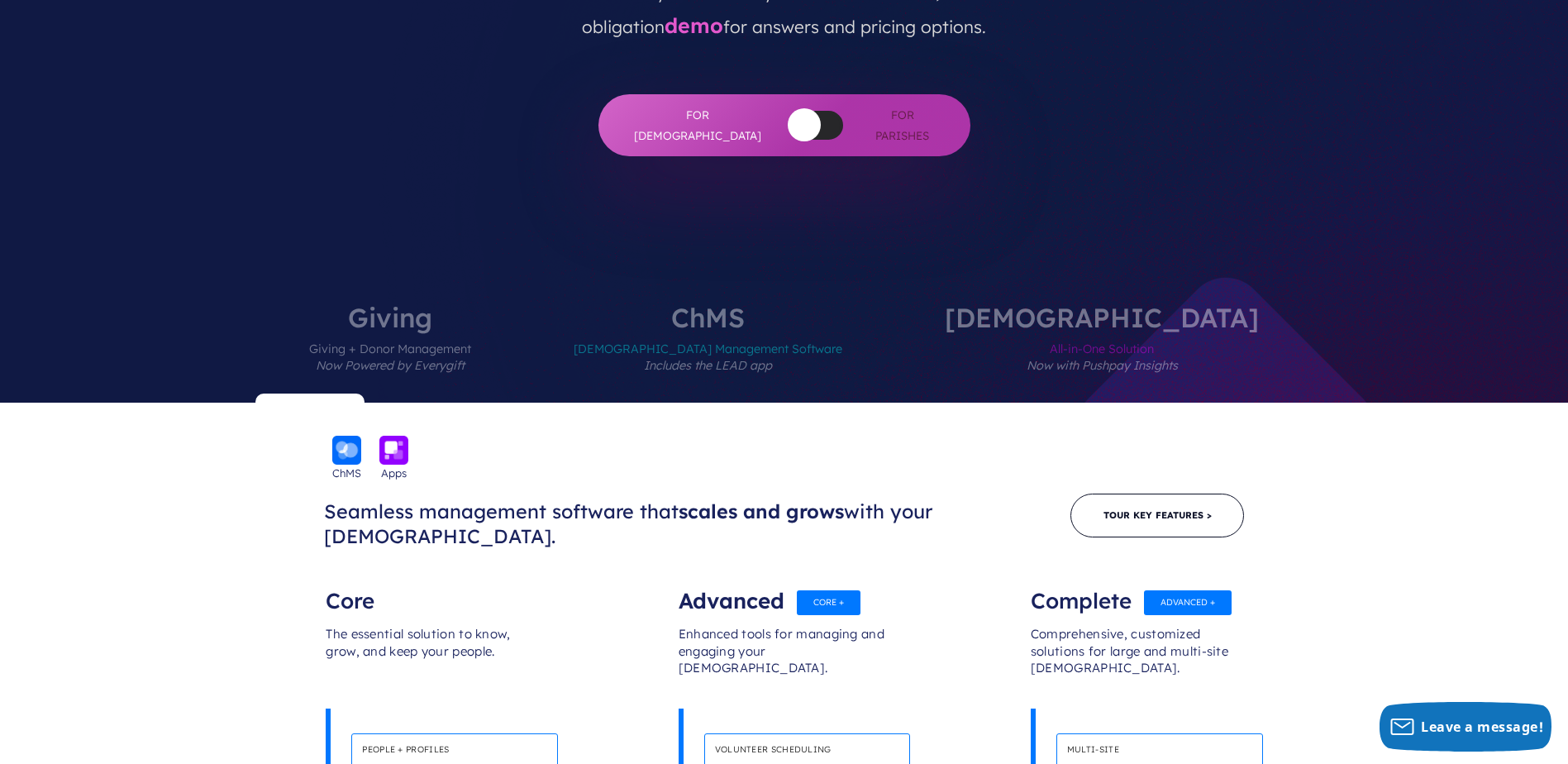 click on "ChurchStaq All-in-One Solution Now with Pushpay Insights" at bounding box center [1102, 353] 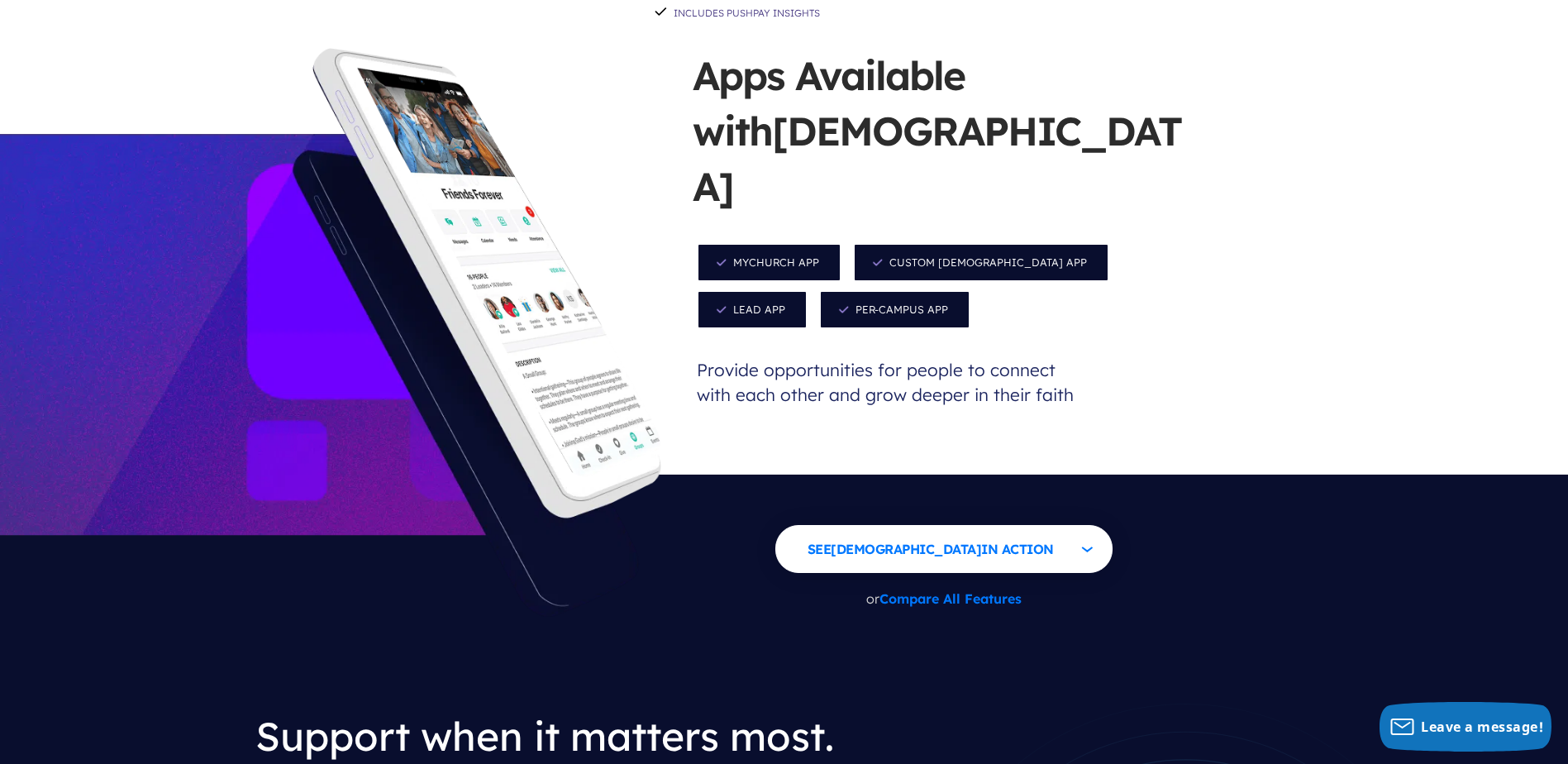 scroll, scrollTop: 1709, scrollLeft: 0, axis: vertical 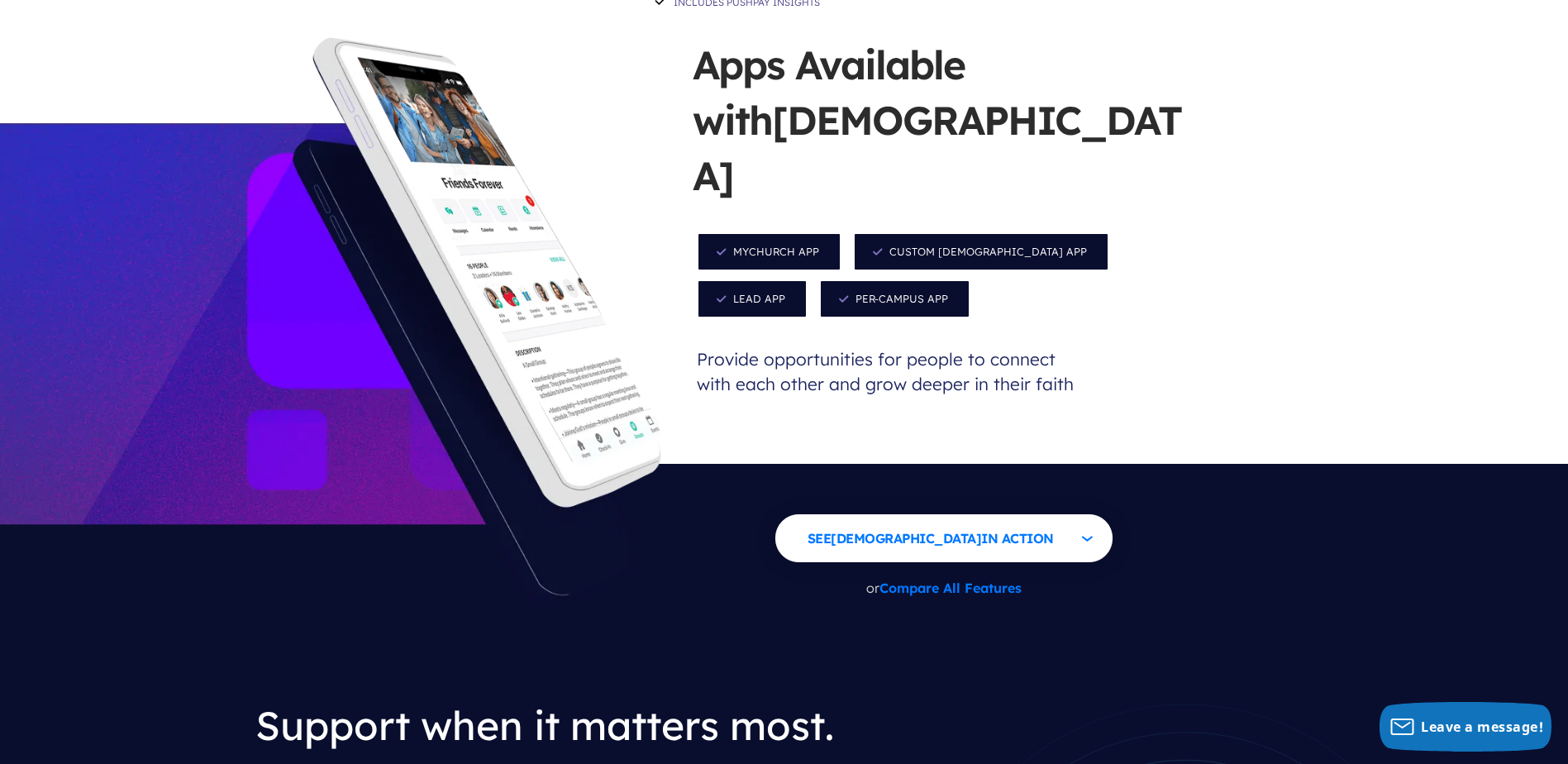 click on "Compare All Features" at bounding box center [951, 588] 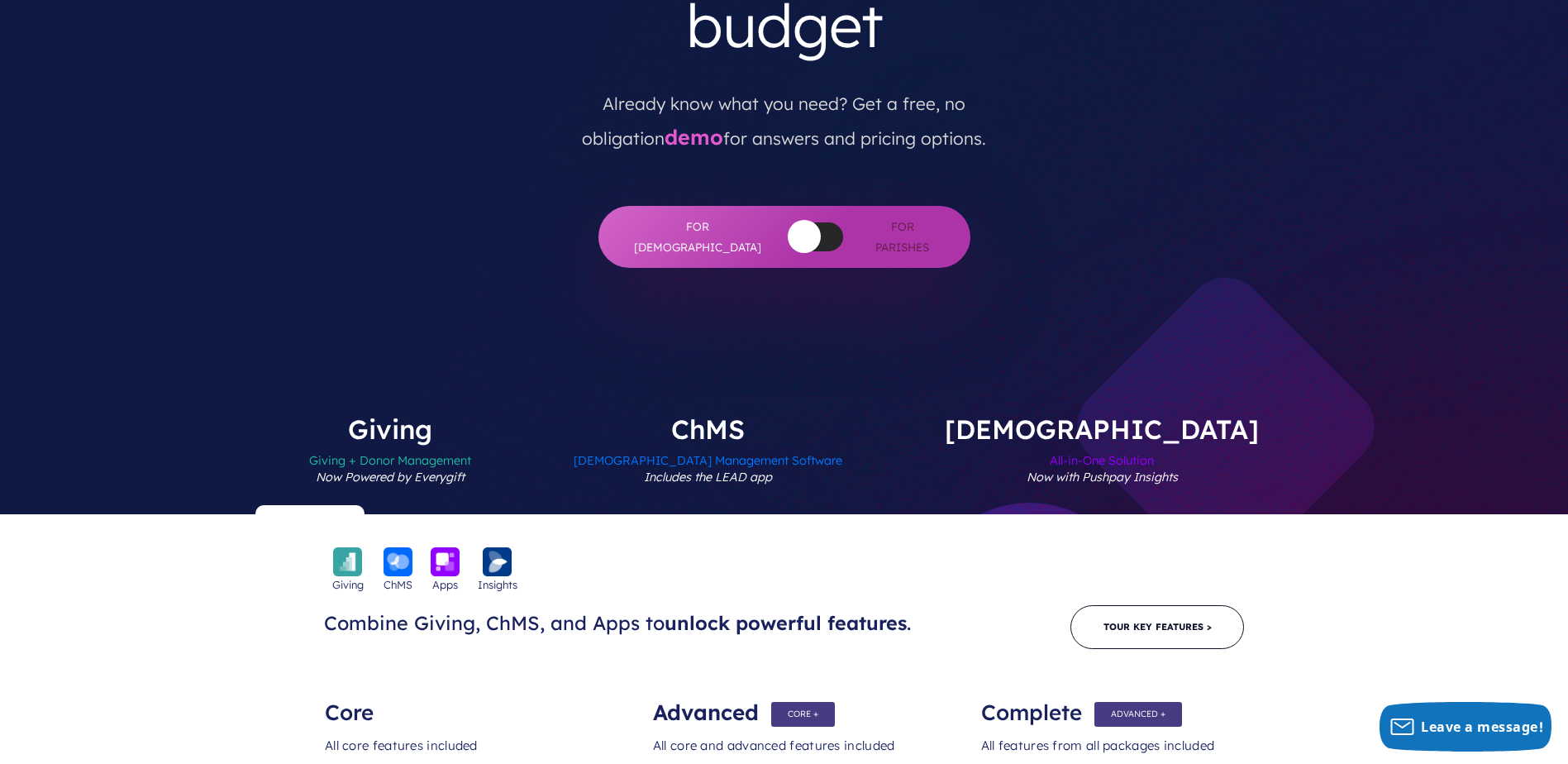 scroll, scrollTop: 386, scrollLeft: 0, axis: vertical 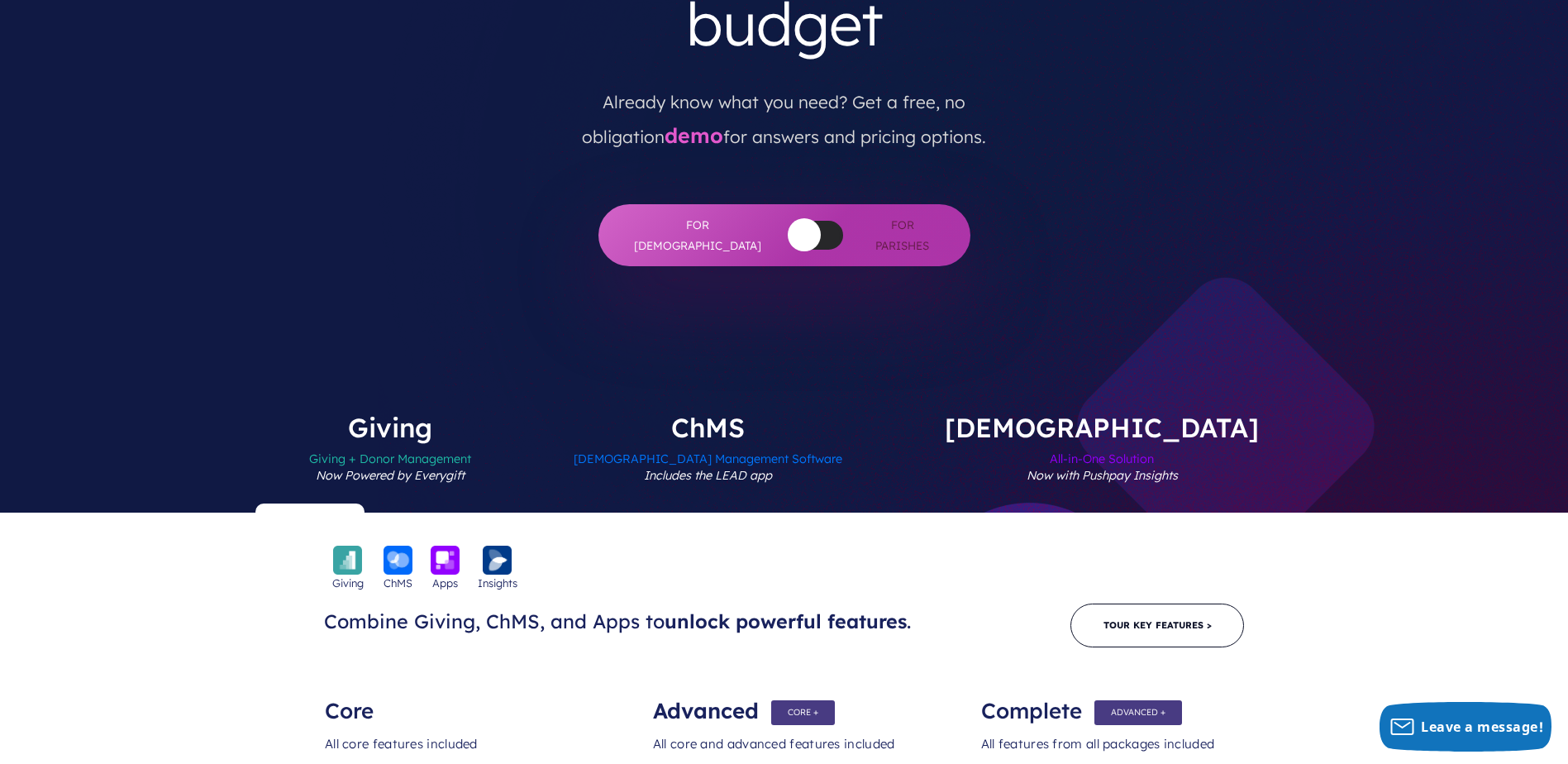 click on "Giving Giving + Donor Management  Now Powered by Everygift" at bounding box center (390, 463) 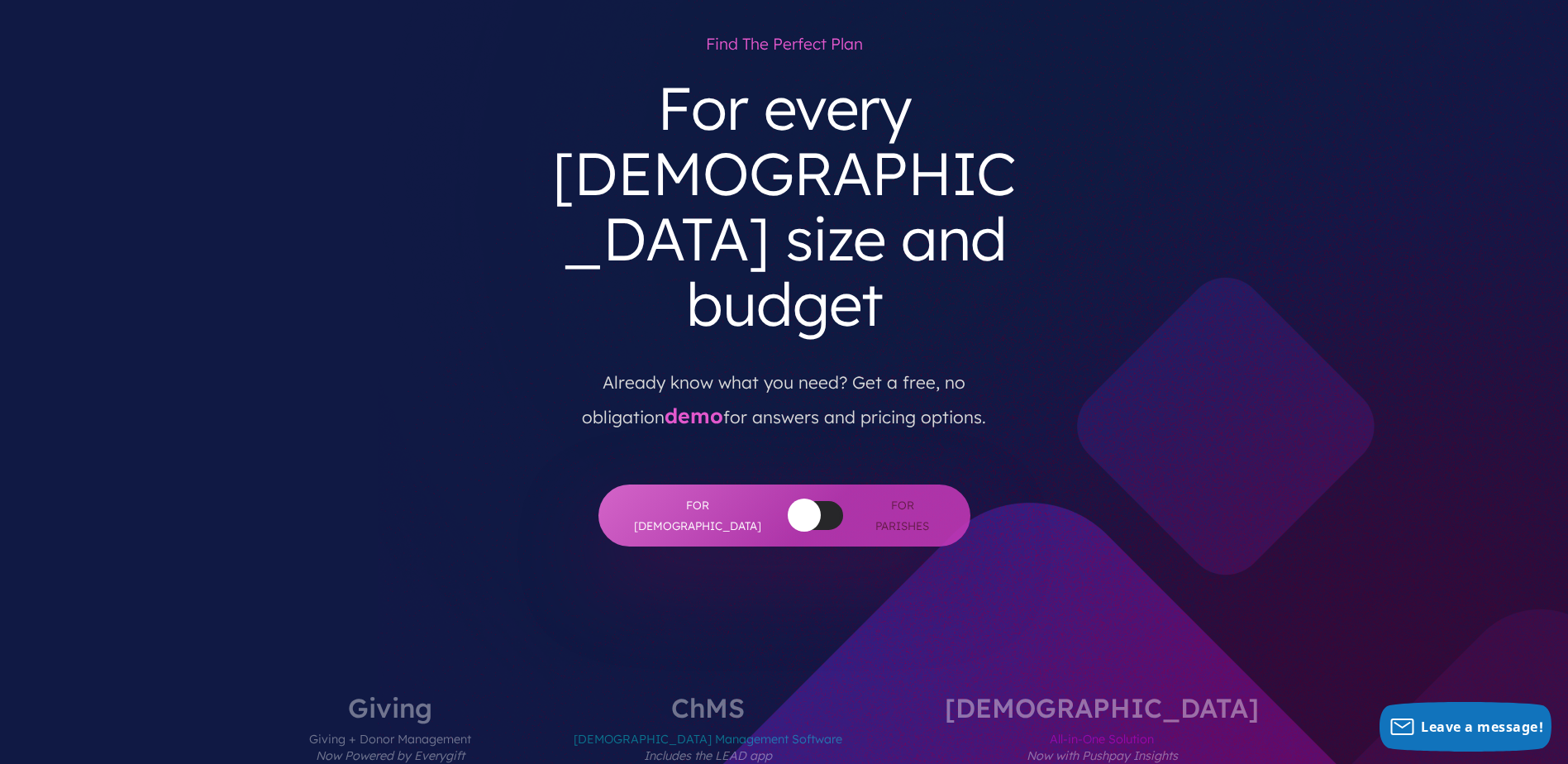 scroll, scrollTop: 0, scrollLeft: 0, axis: both 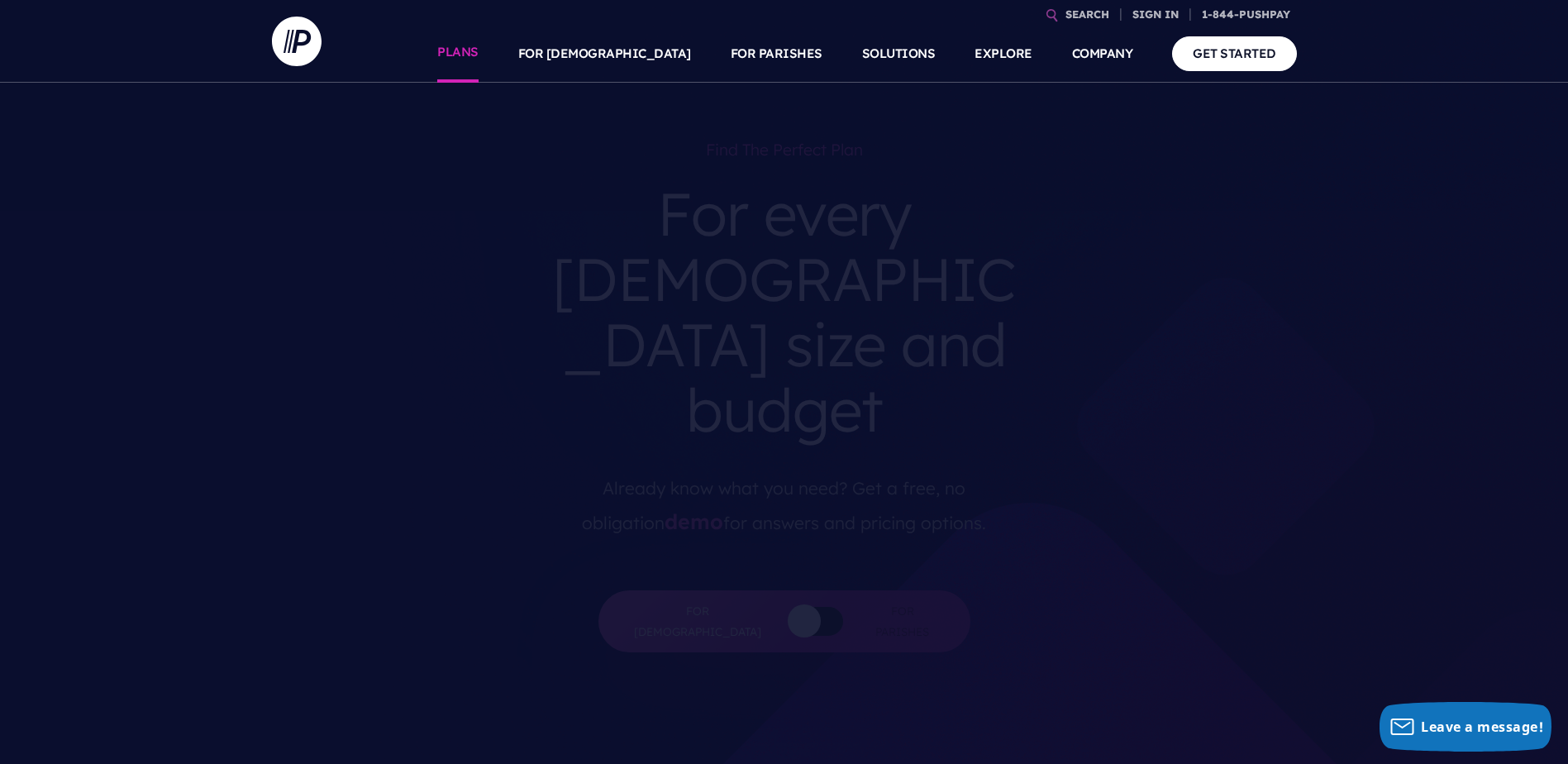 click on "PLANS" at bounding box center [458, 54] 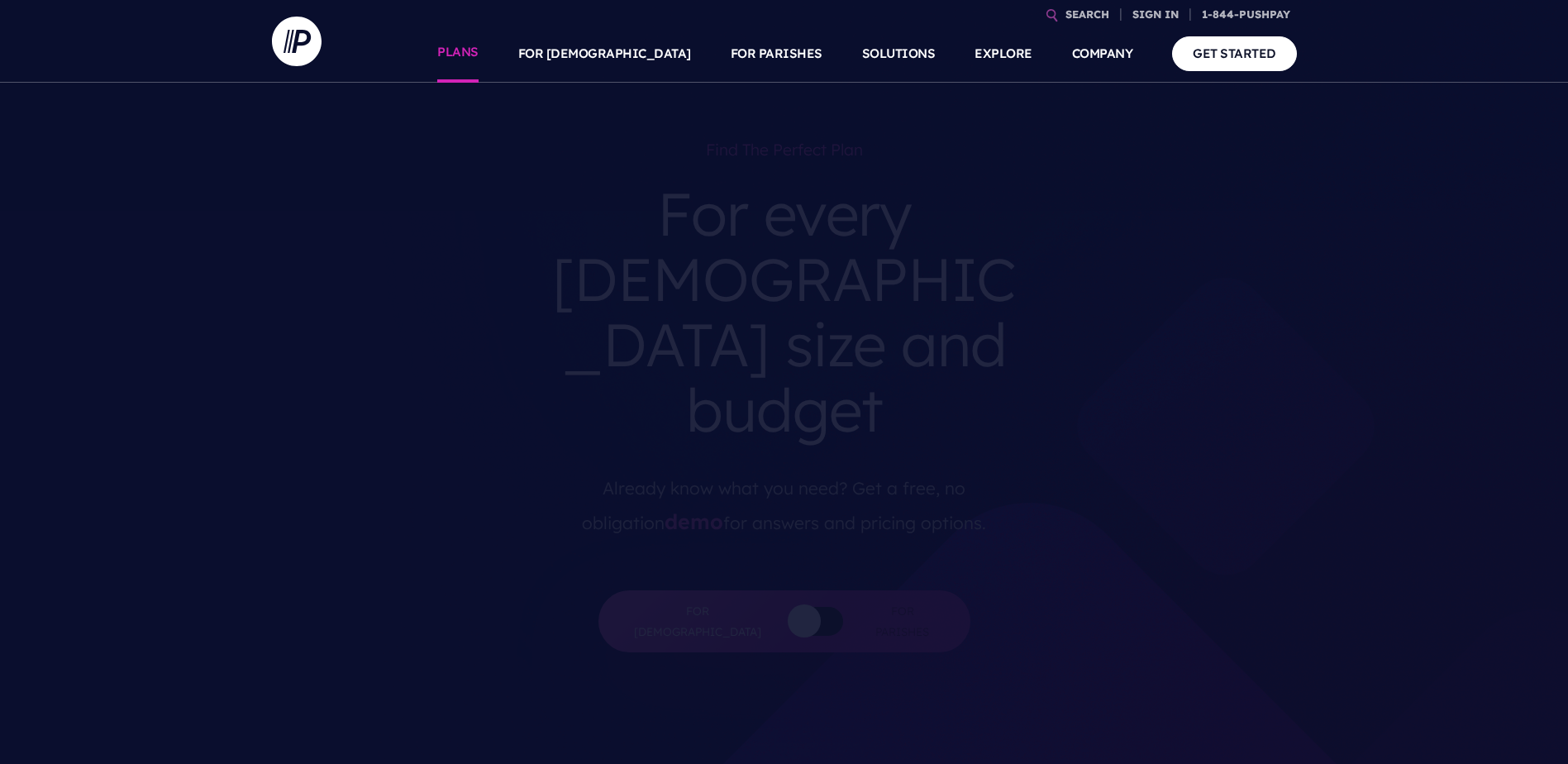 scroll, scrollTop: 0, scrollLeft: 0, axis: both 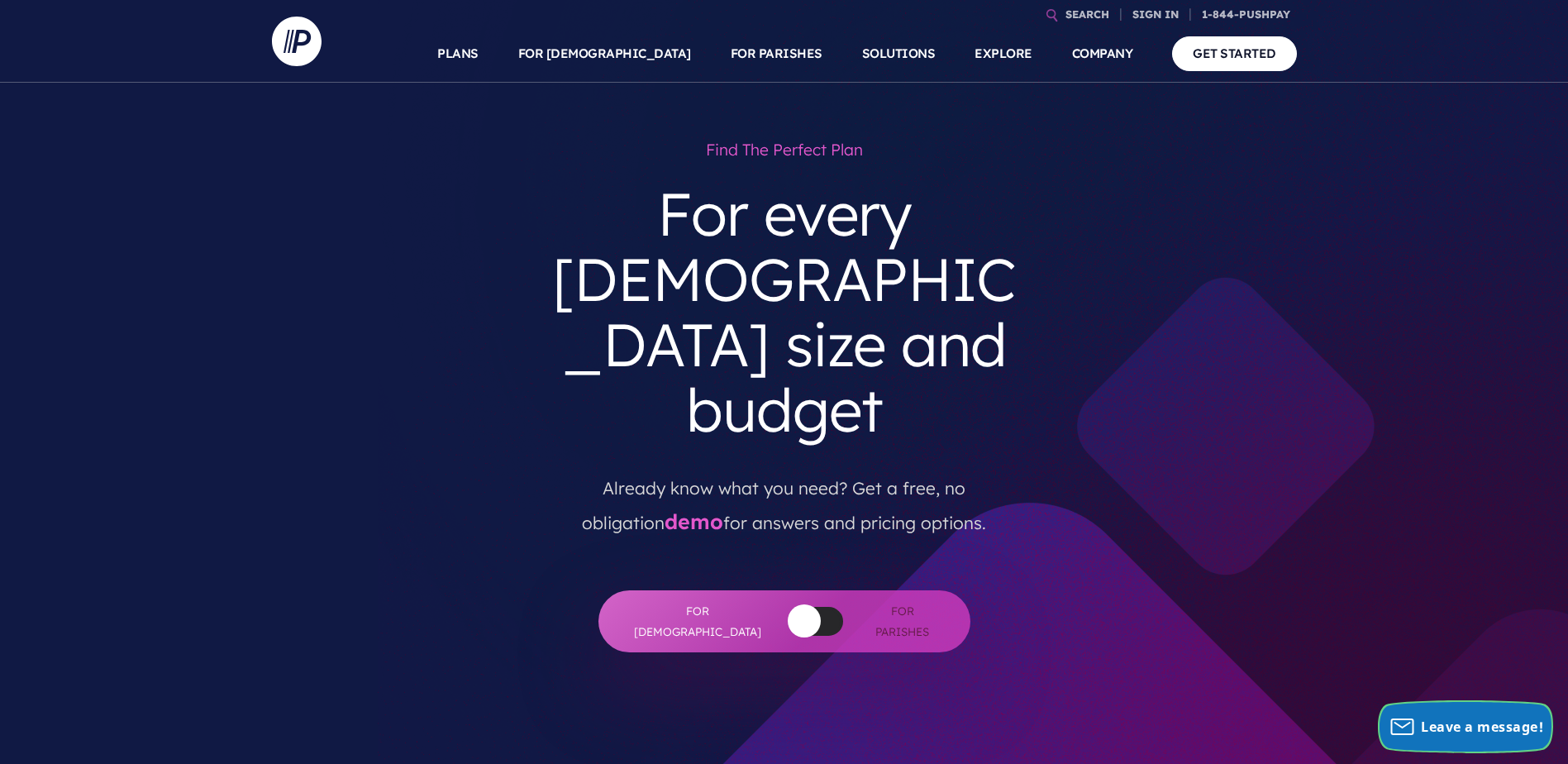 click on "Leave a message!" at bounding box center [1482, 727] 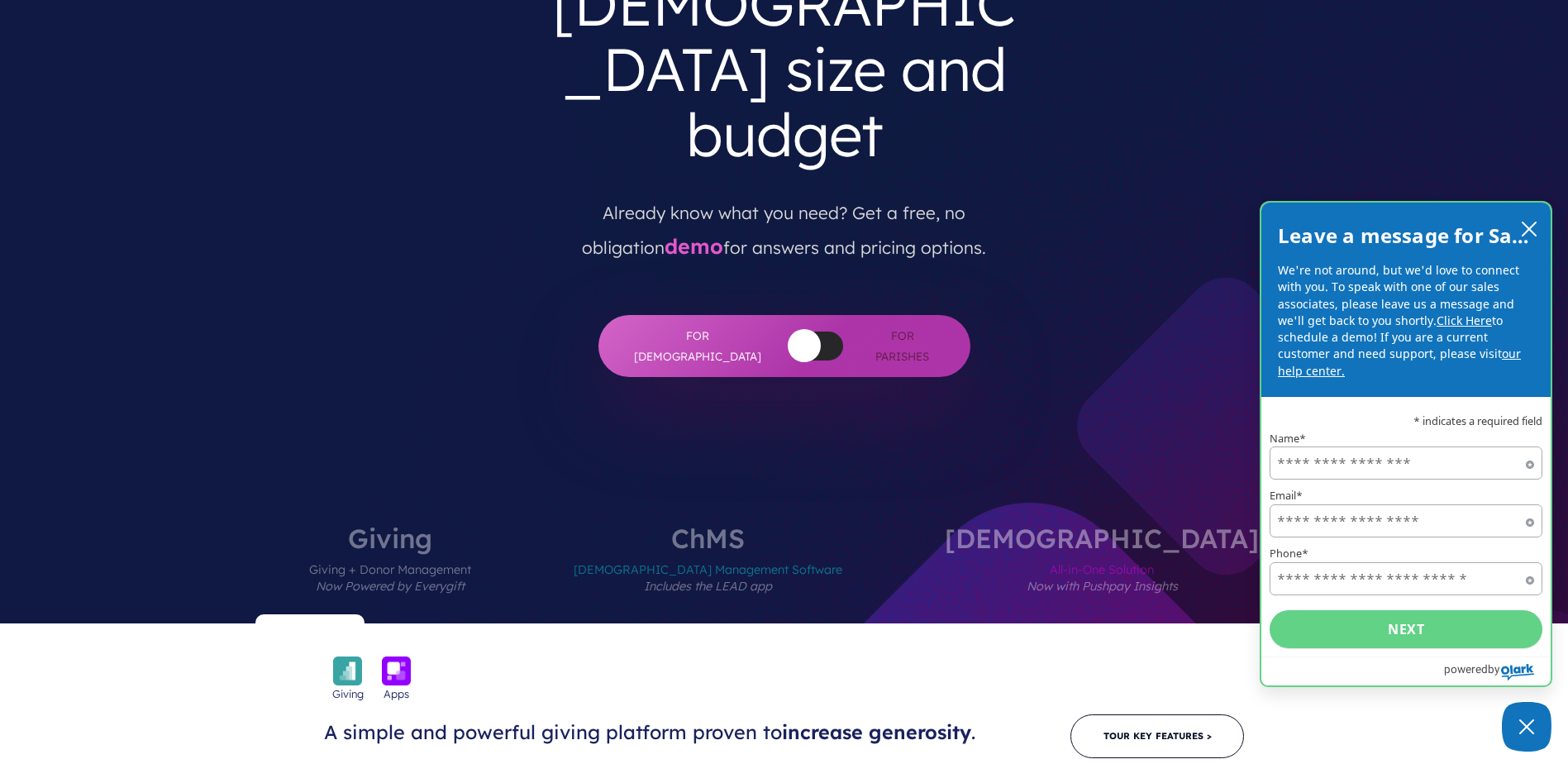 scroll, scrollTop: 0, scrollLeft: 0, axis: both 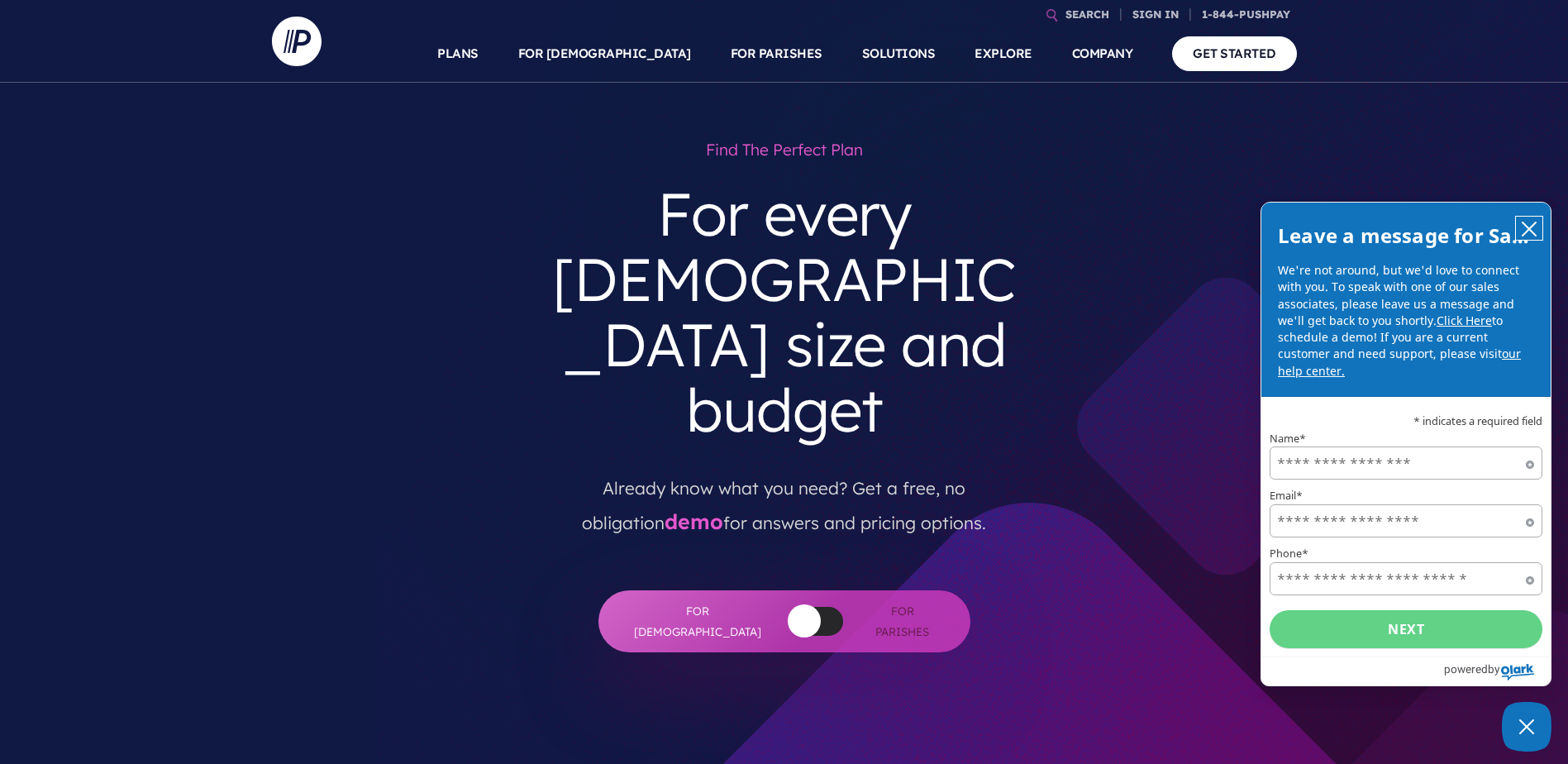 click 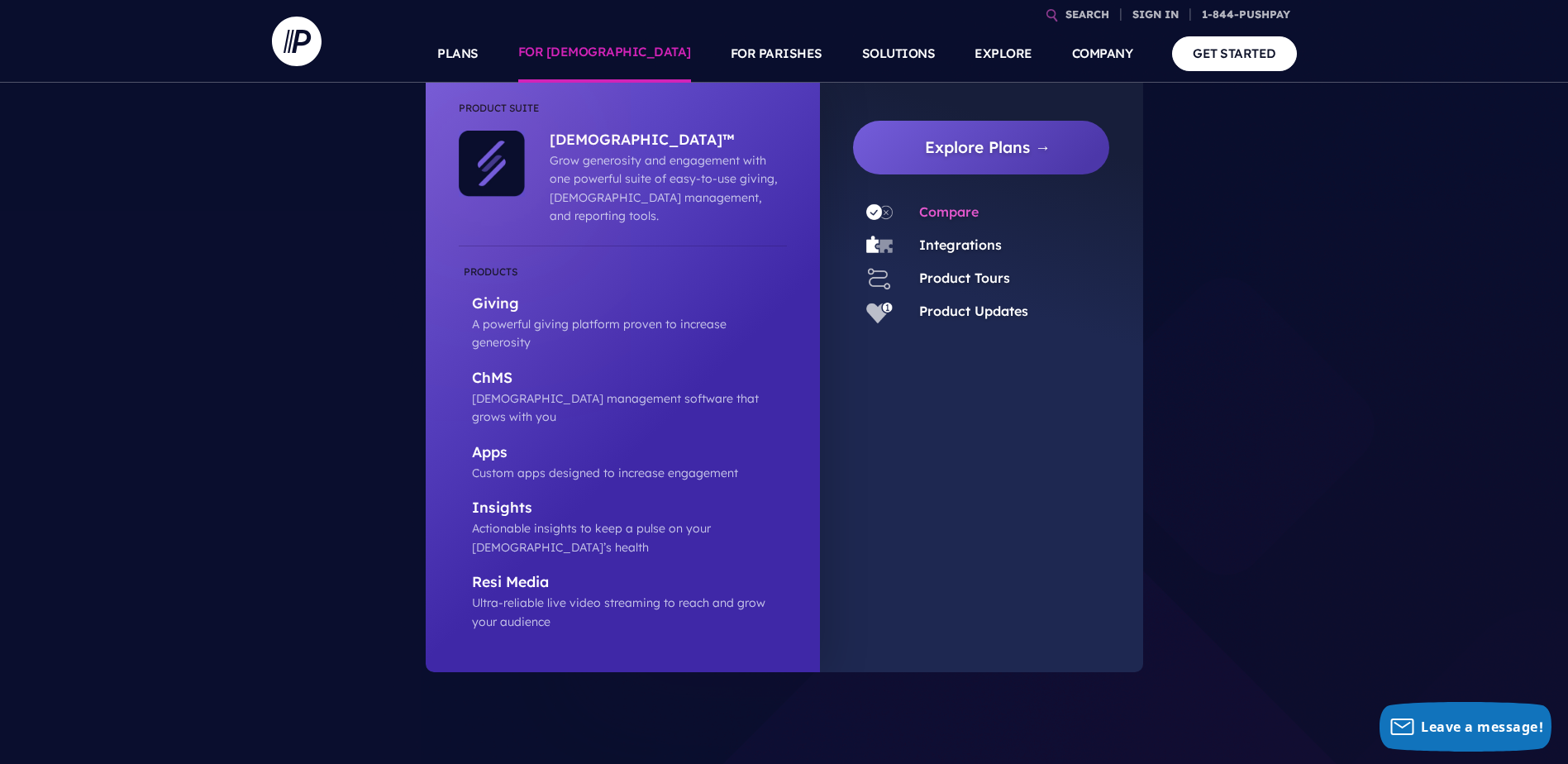 click on "Compare" at bounding box center [949, 212] 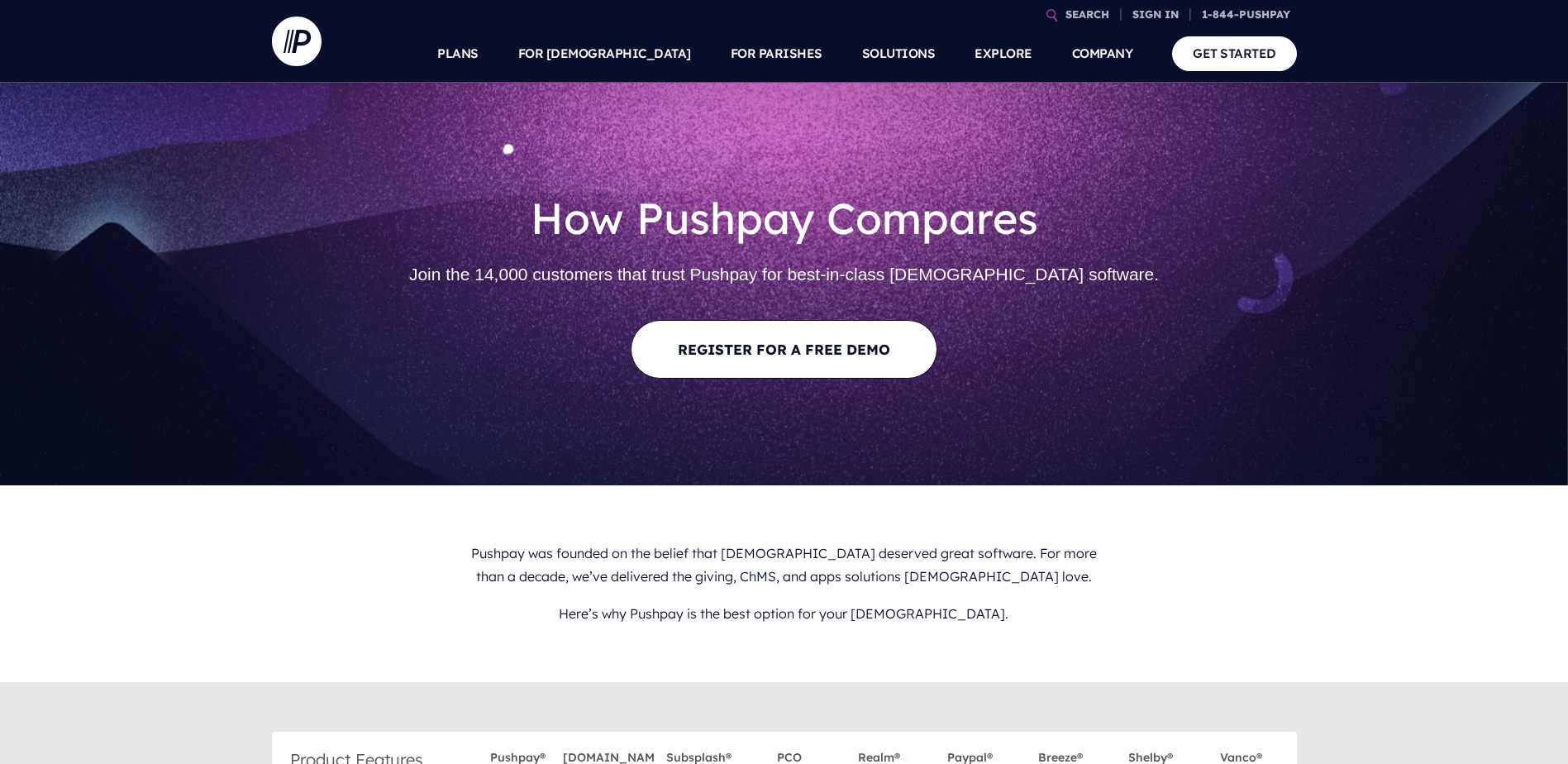 scroll, scrollTop: 0, scrollLeft: 0, axis: both 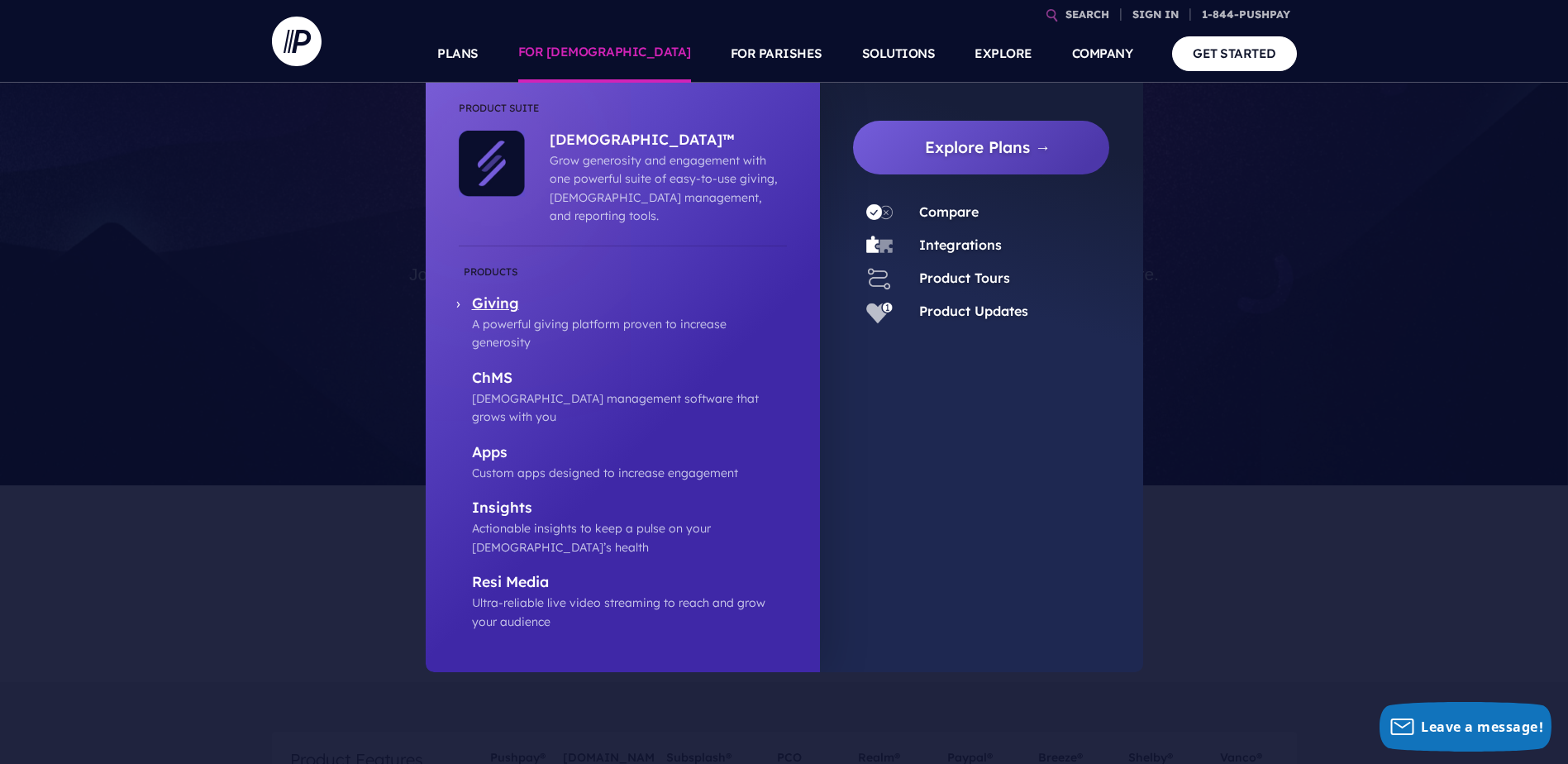 click on "Giving" at bounding box center [629, 304] 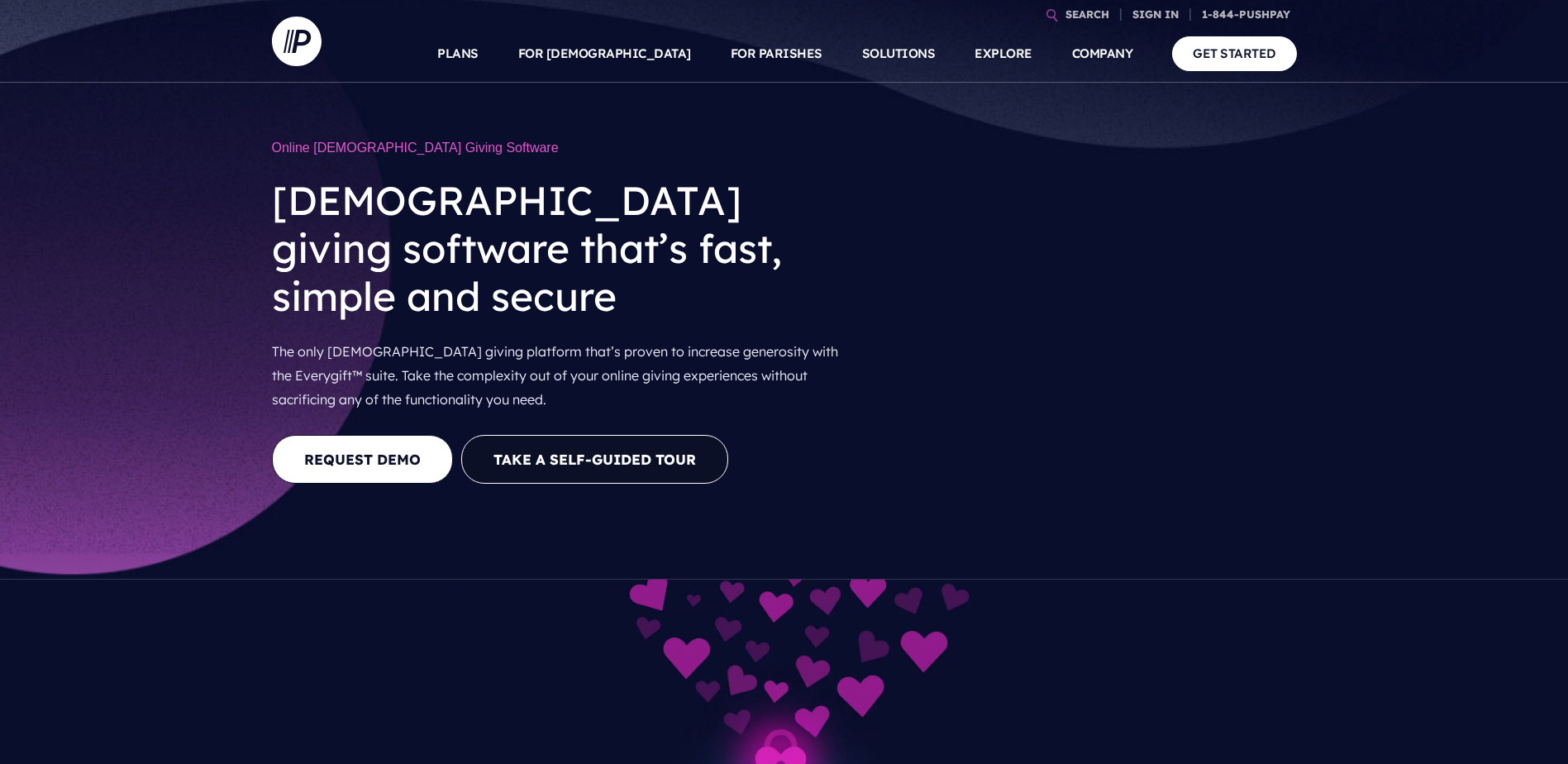 scroll, scrollTop: 0, scrollLeft: 0, axis: both 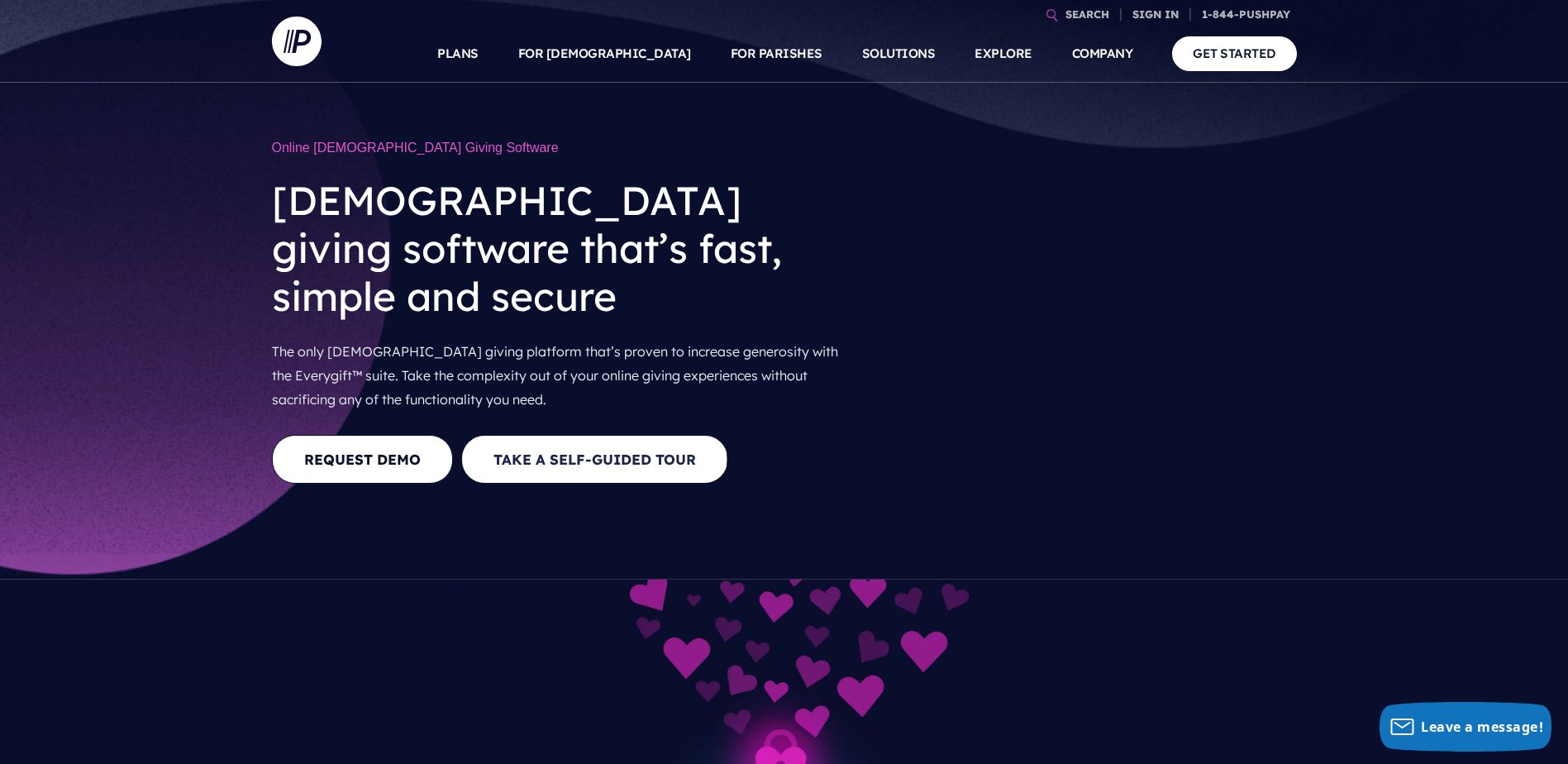 click on "Take a Self-guided Tour" at bounding box center (594, 459) 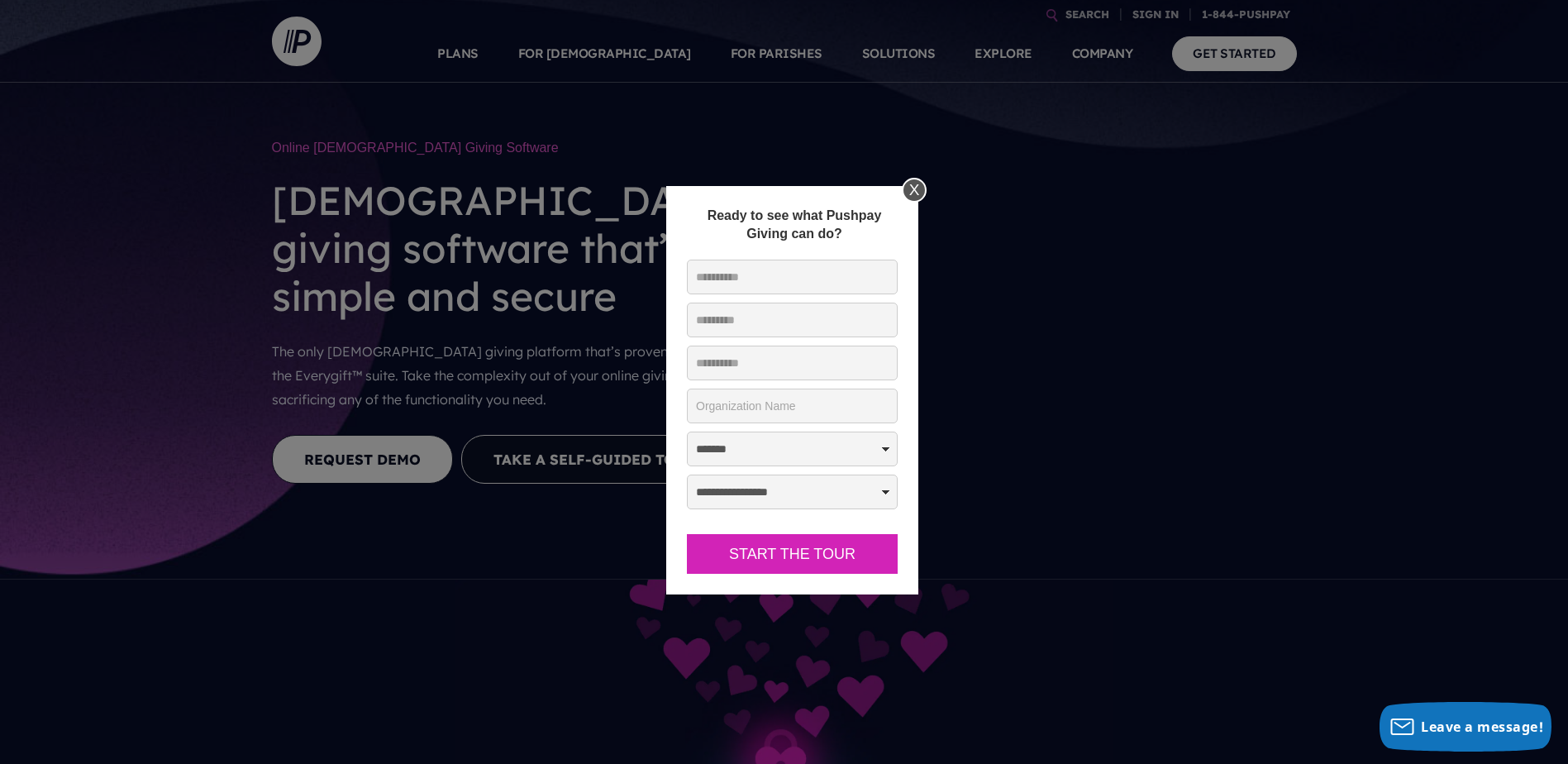 click on "**********" at bounding box center (792, 492) 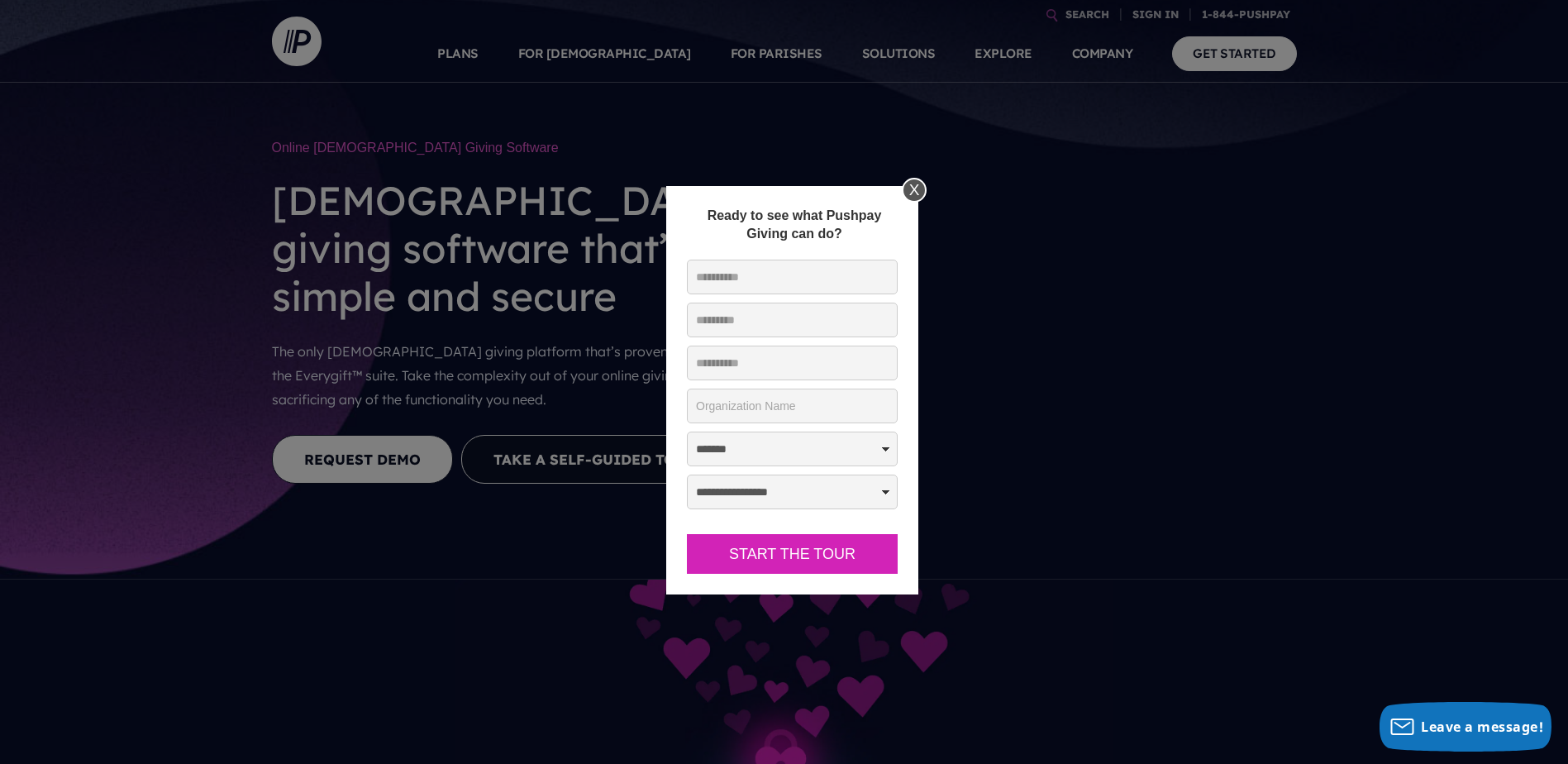 click on "* First Name:" at bounding box center (792, 277) 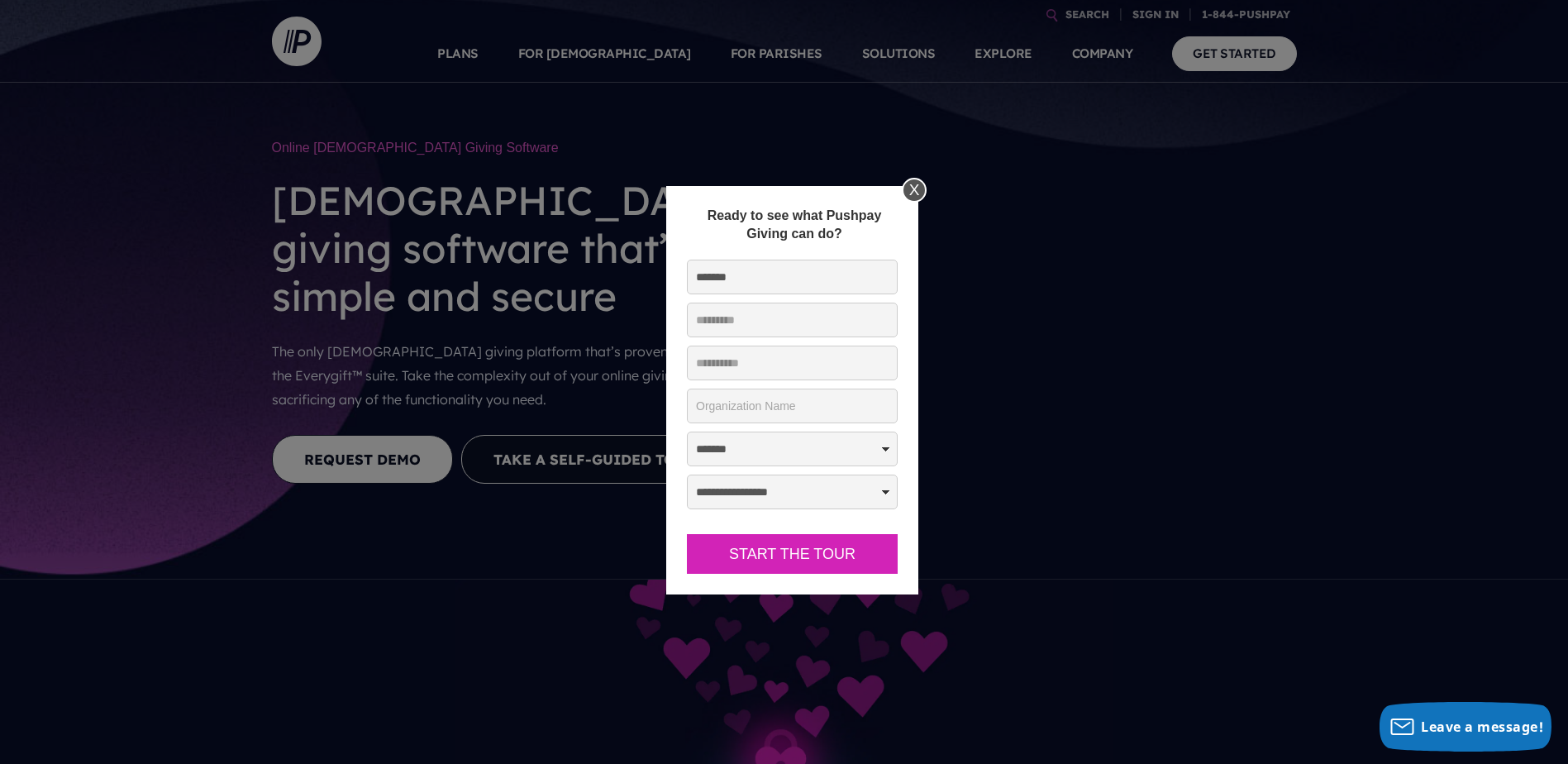 type on "**********" 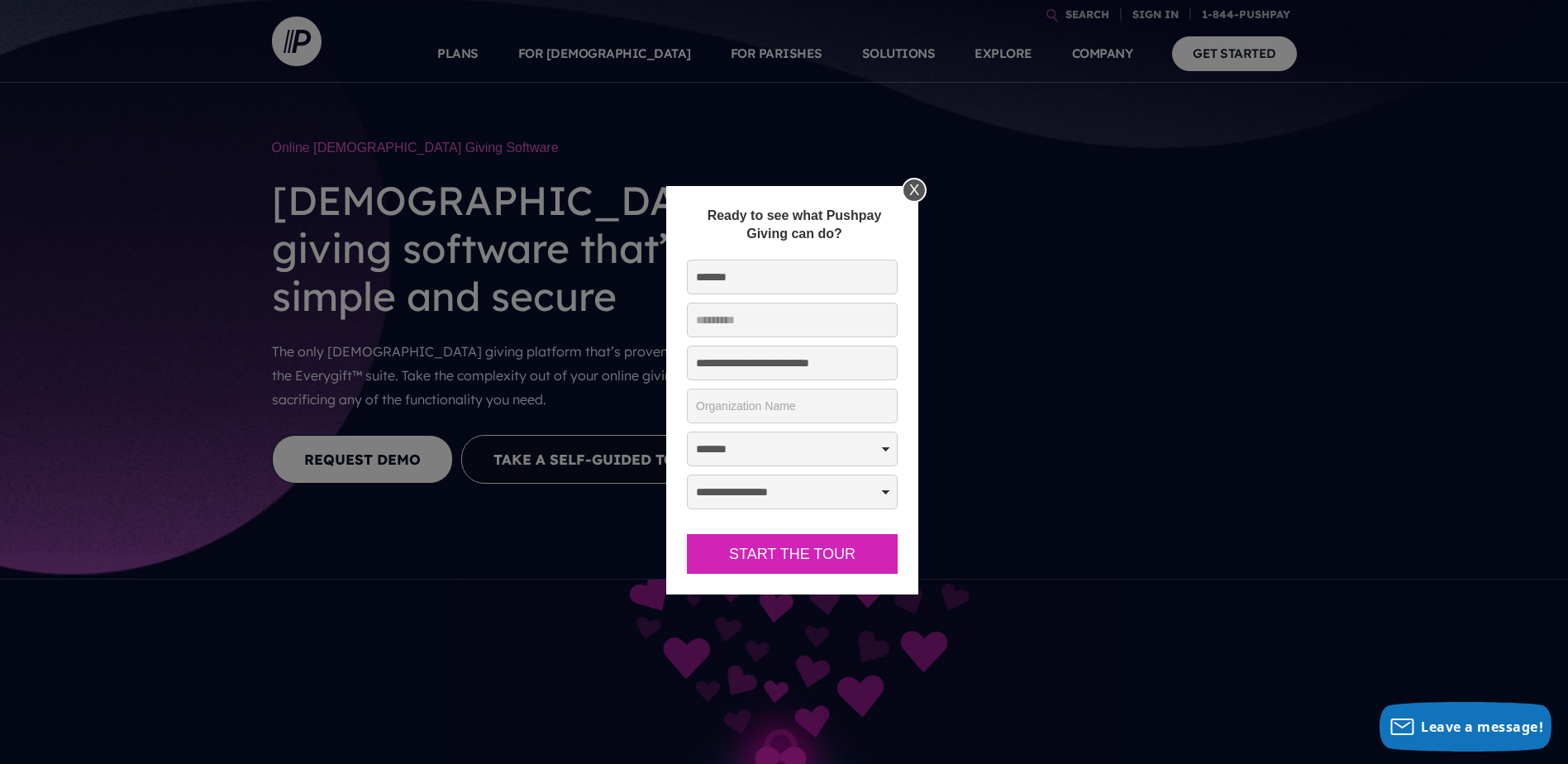click on "**********" at bounding box center [792, 449] 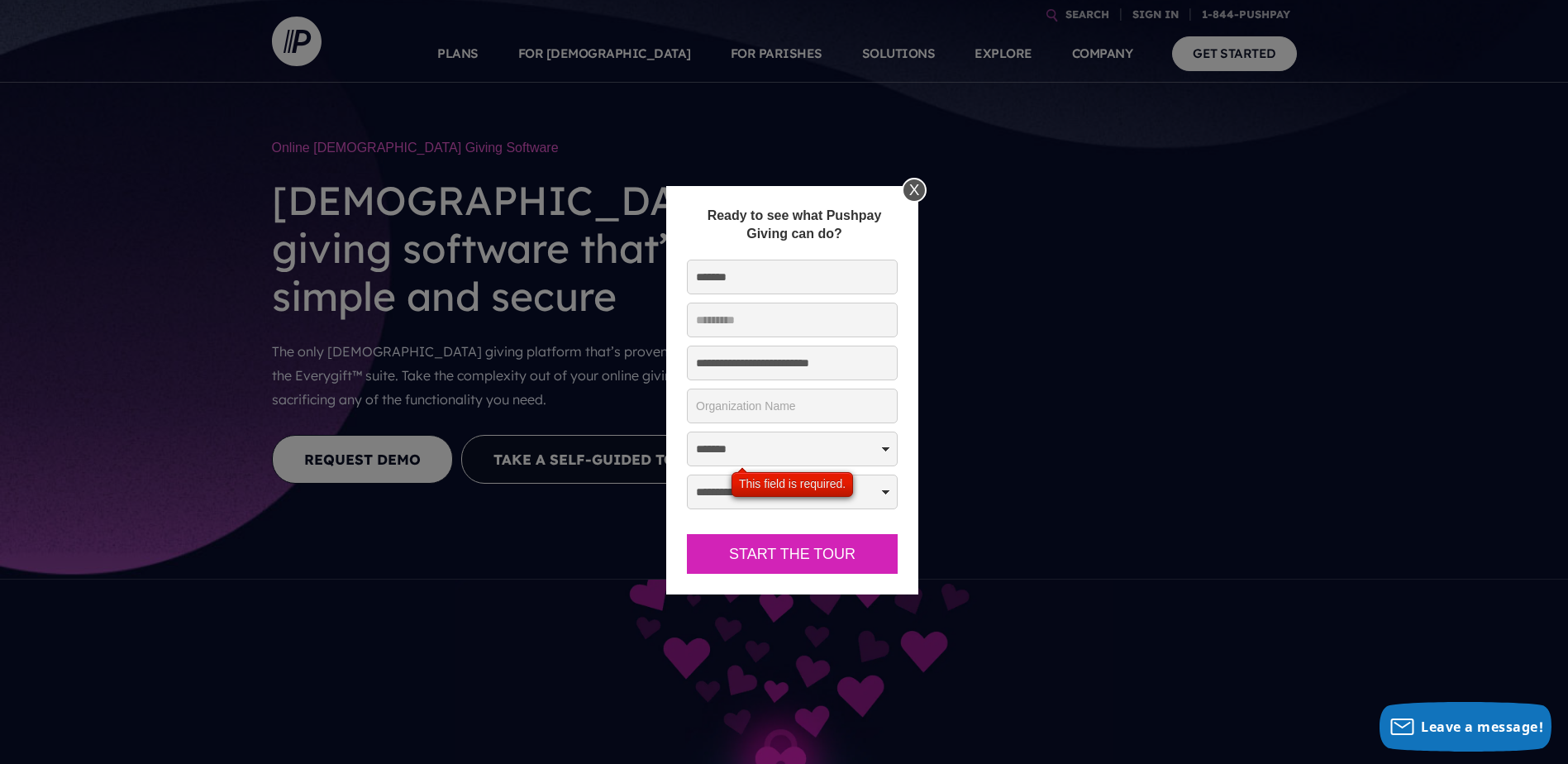 select on "**********" 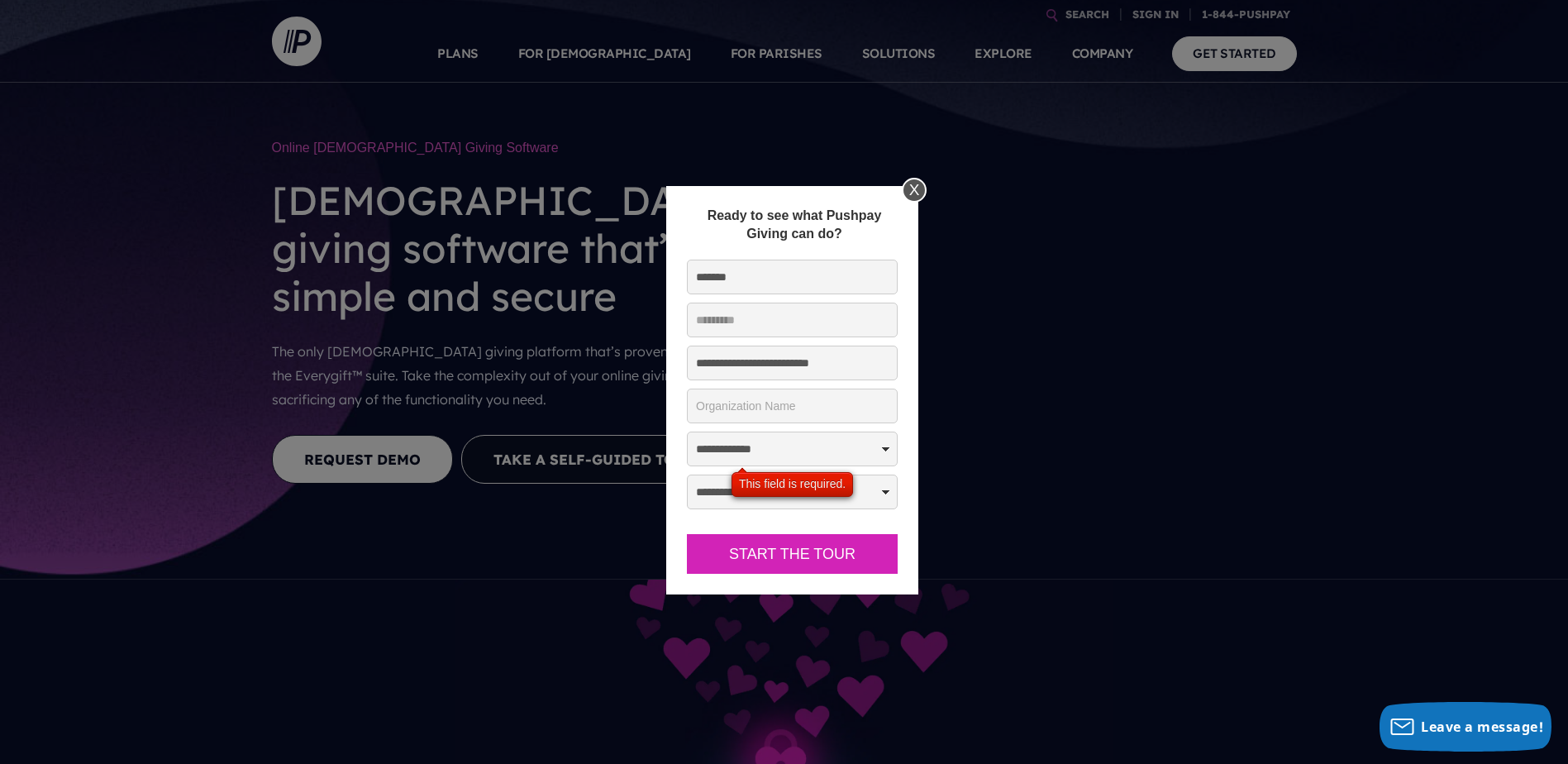 click on "**********" at bounding box center [792, 449] 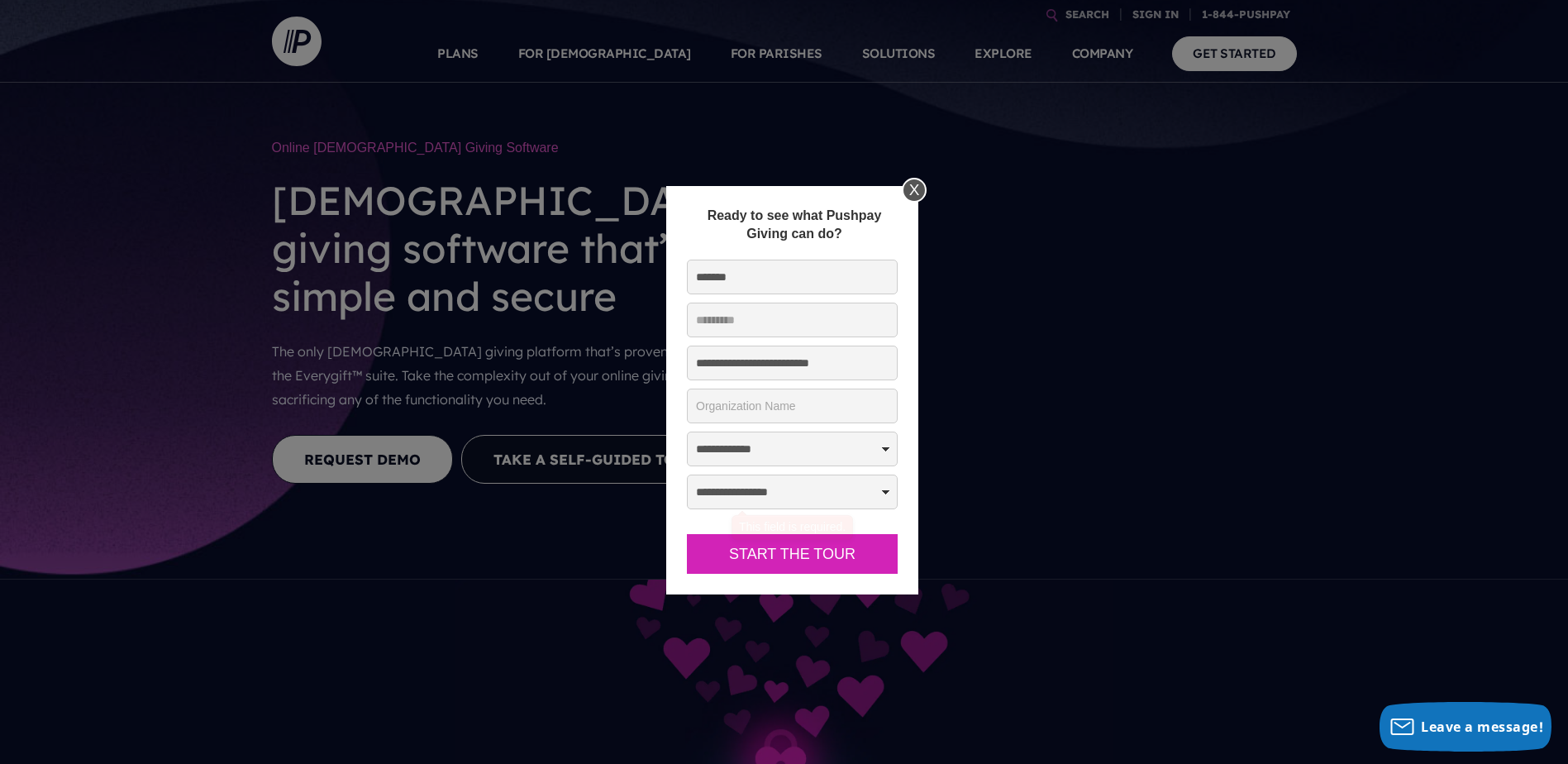 click on "**********" at bounding box center [792, 492] 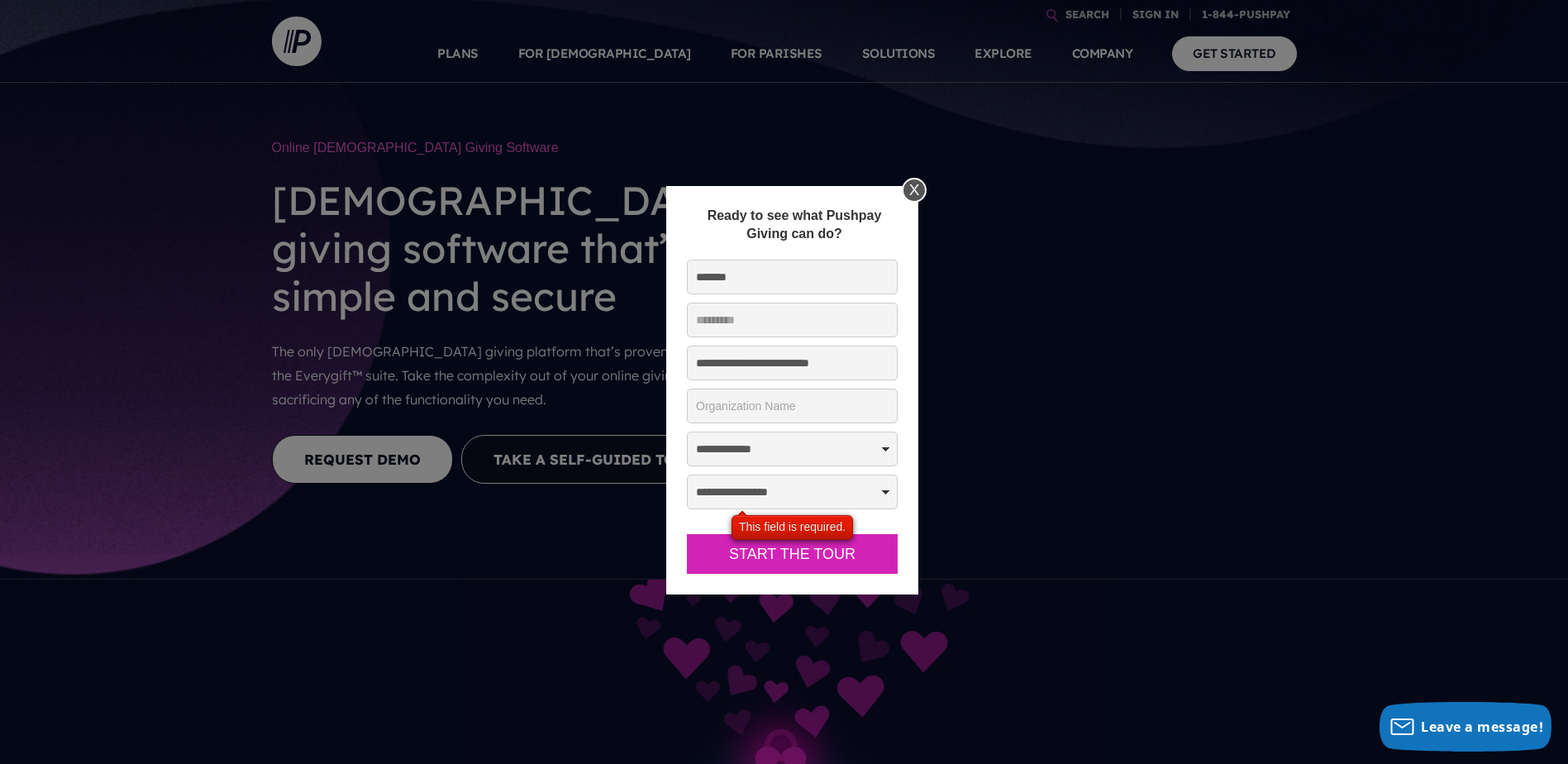 select on "*****" 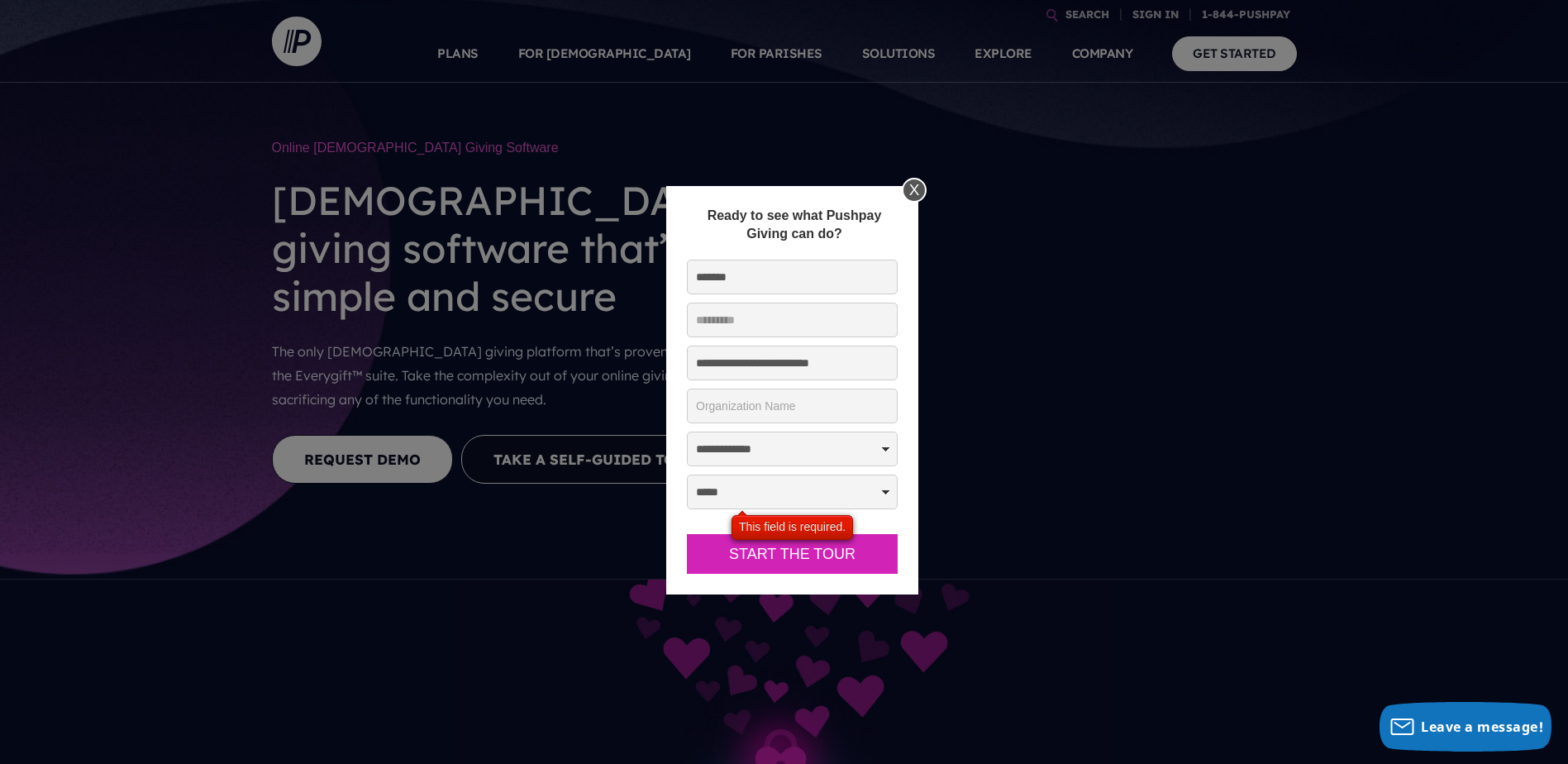 click on "**********" at bounding box center [792, 492] 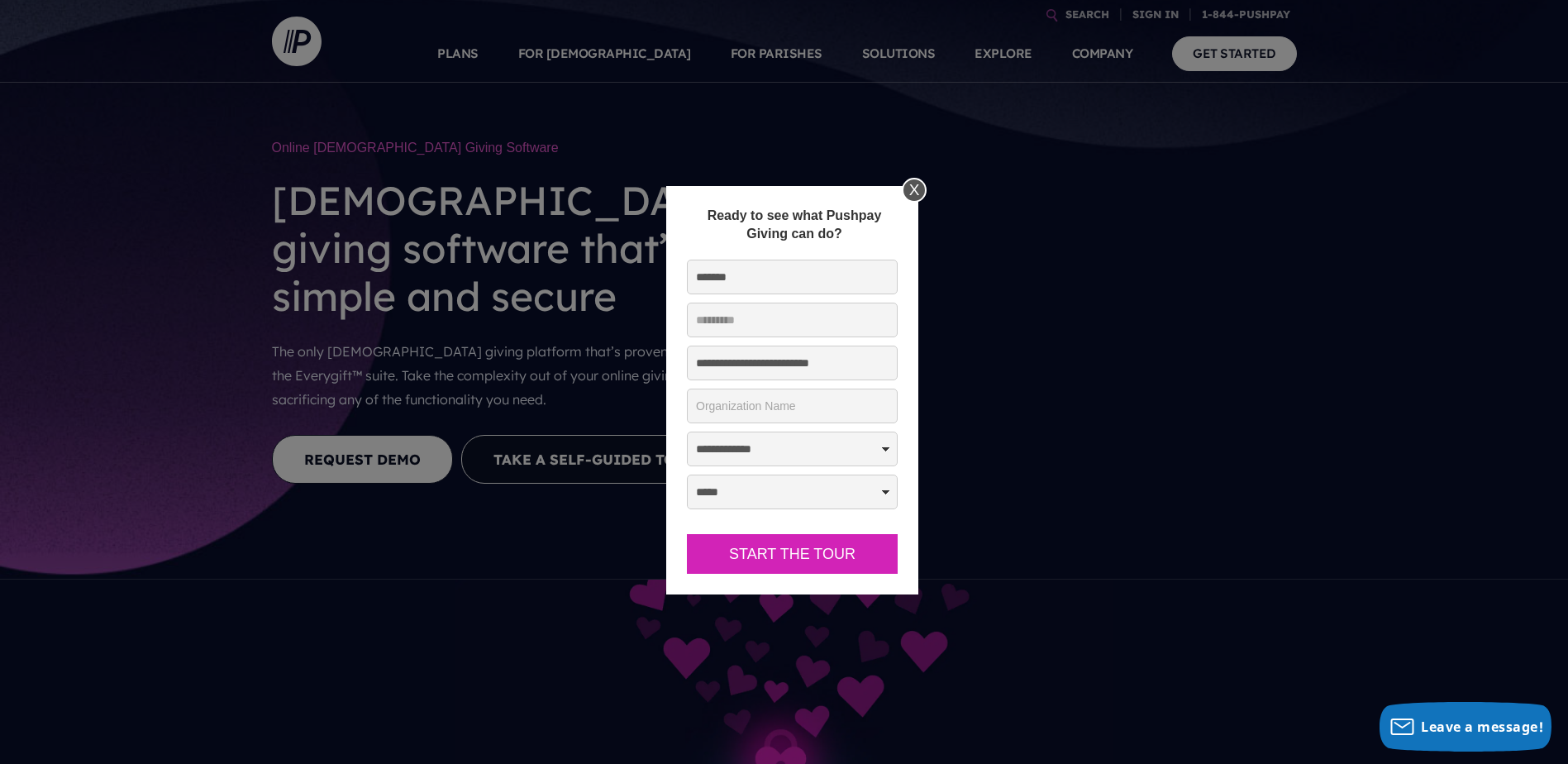 click on "Start the Tour" at bounding box center [792, 554] 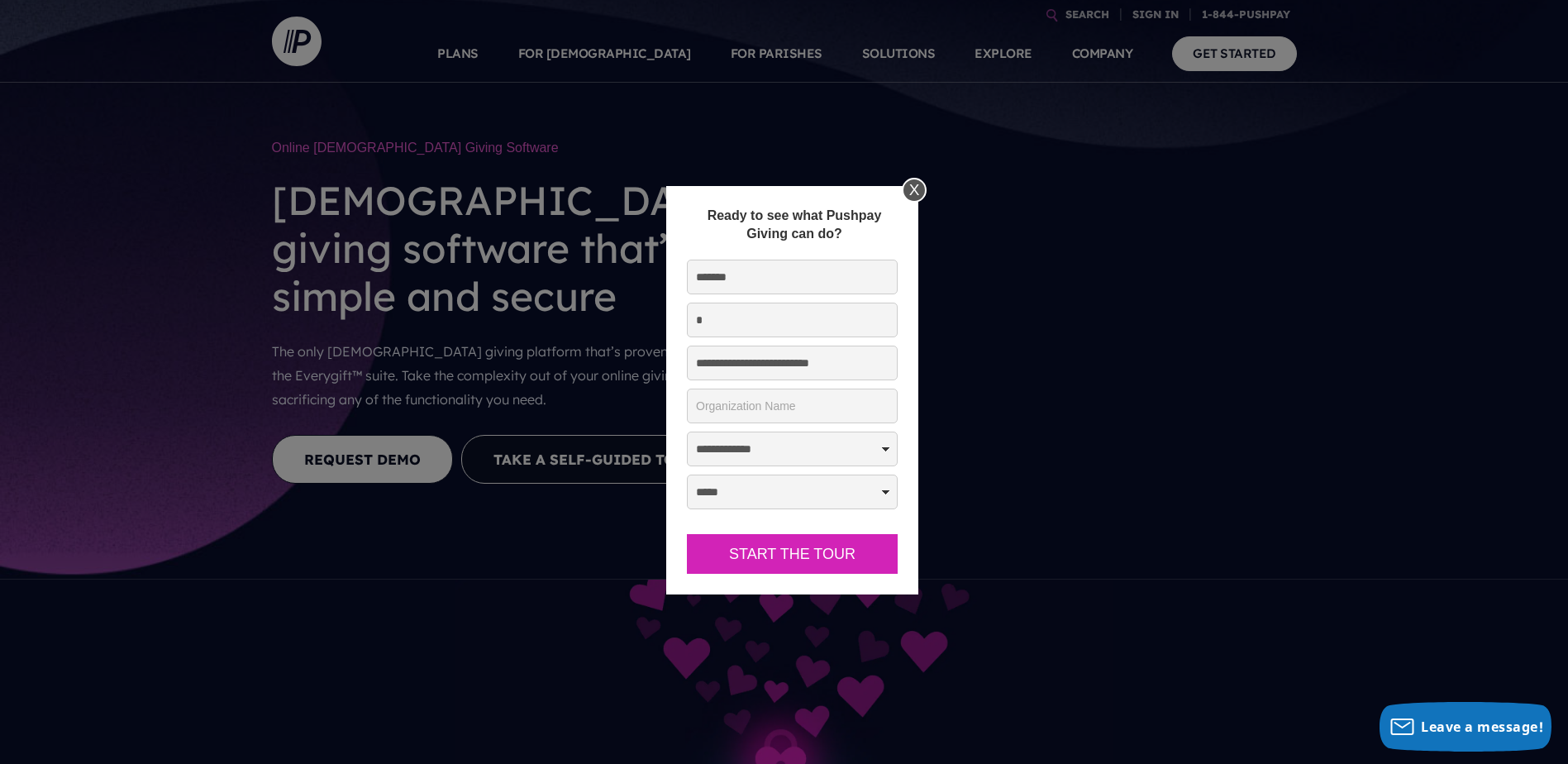 type on "****" 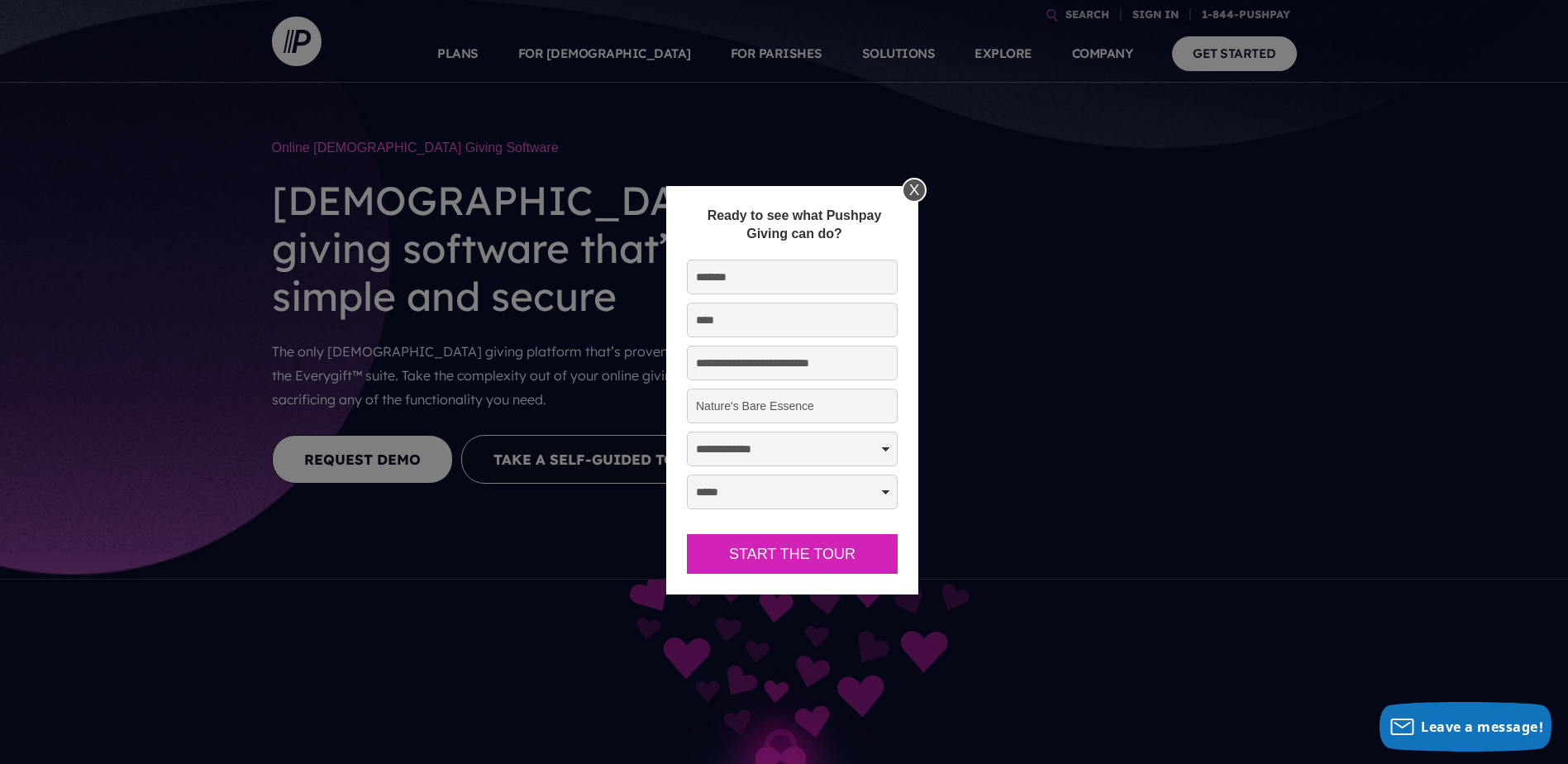 click on "Nature's Bare Essence" at bounding box center (792, 406) 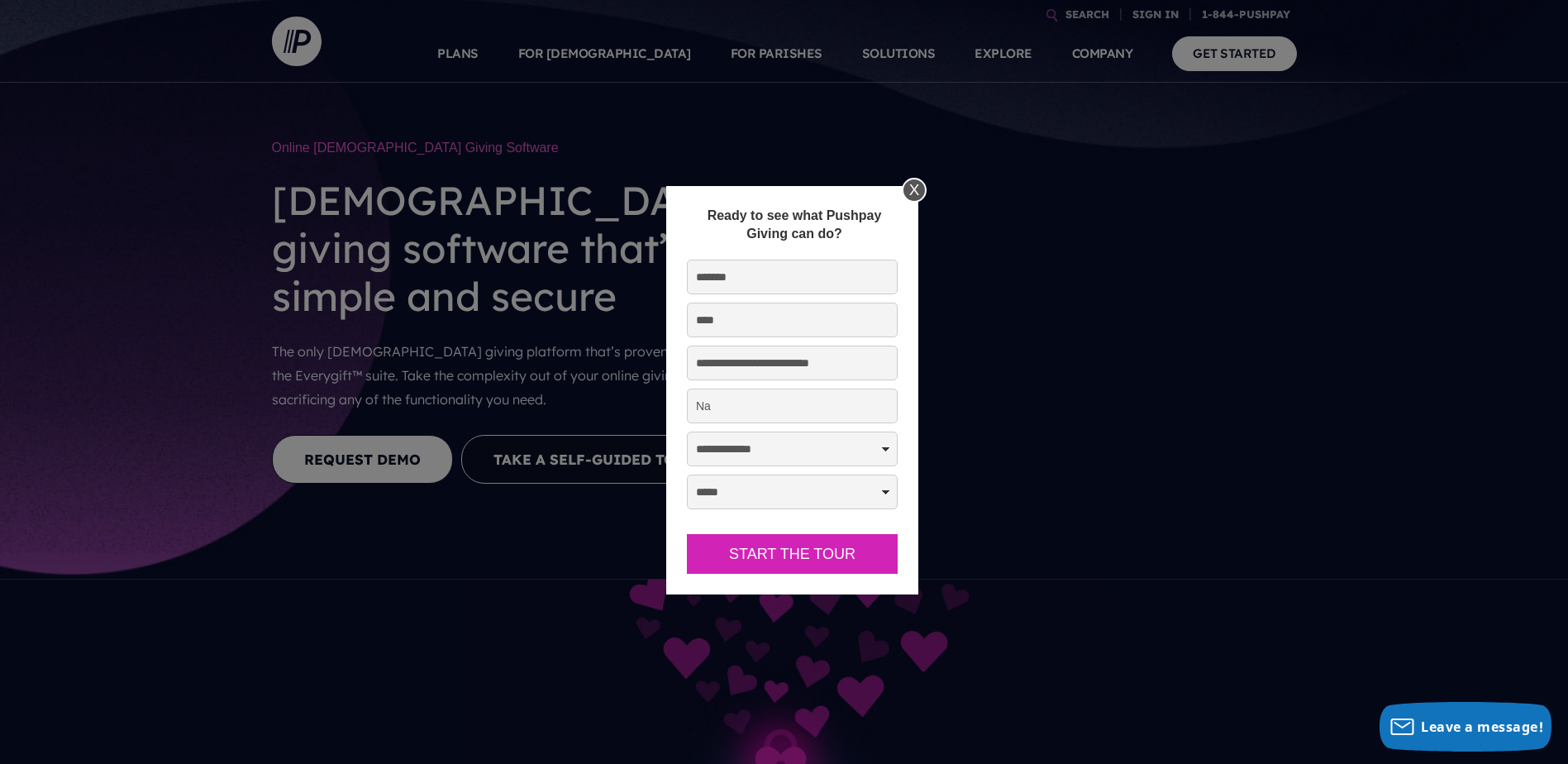 type on "N" 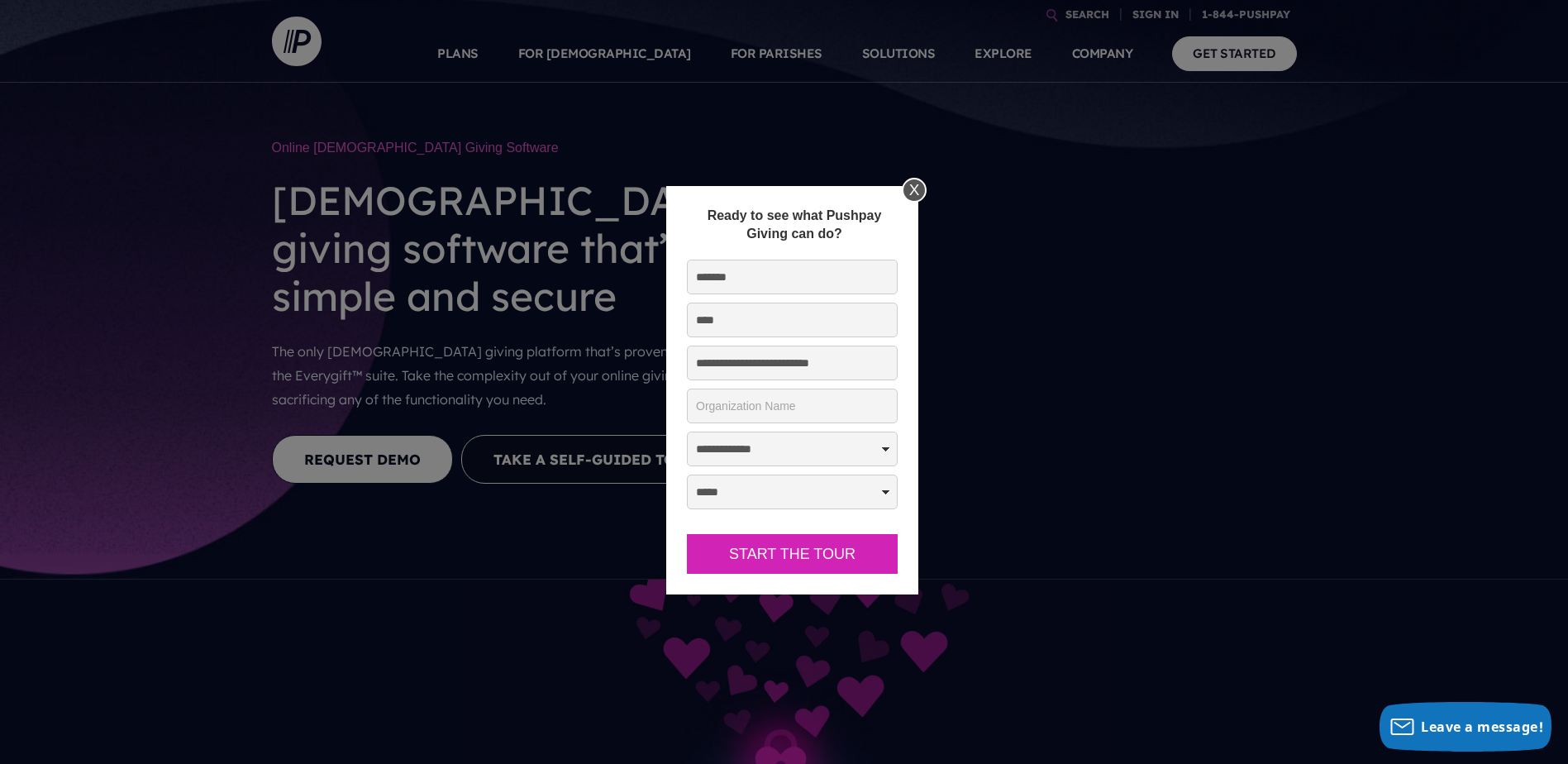 click on "Start the Tour" at bounding box center (792, 554) 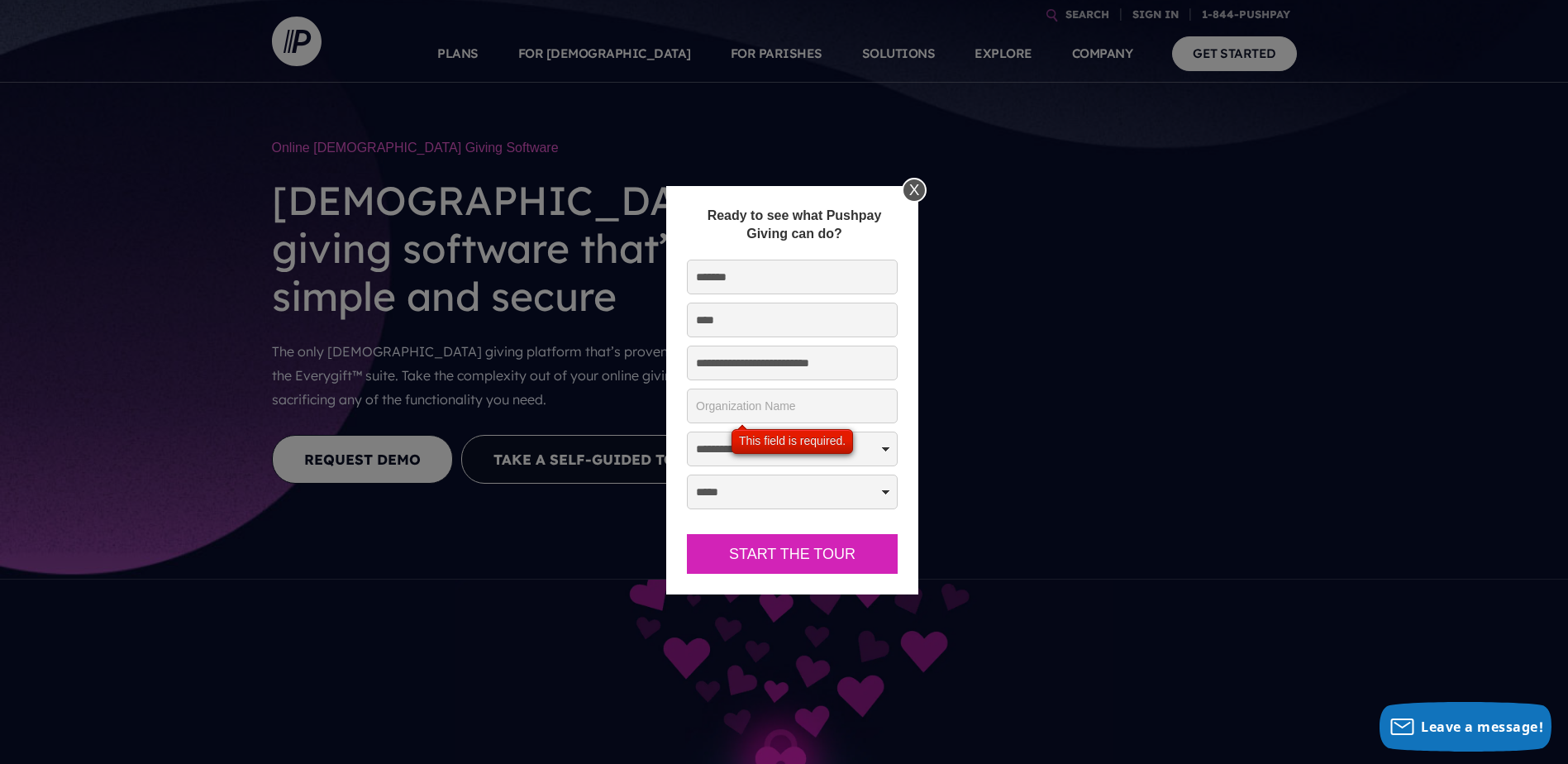 click on "* Organization Name" at bounding box center (792, 406) 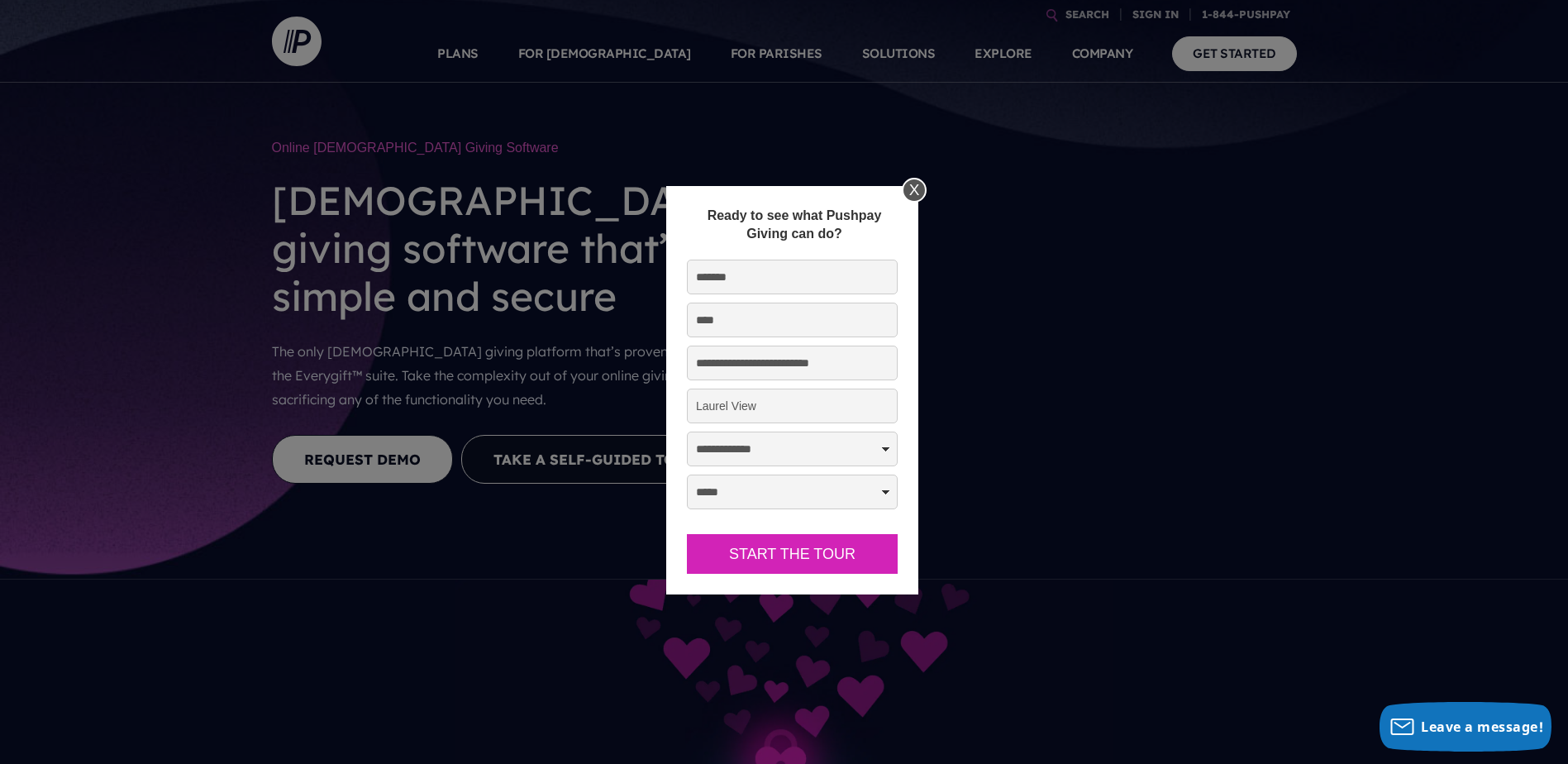 type on "Laurel View" 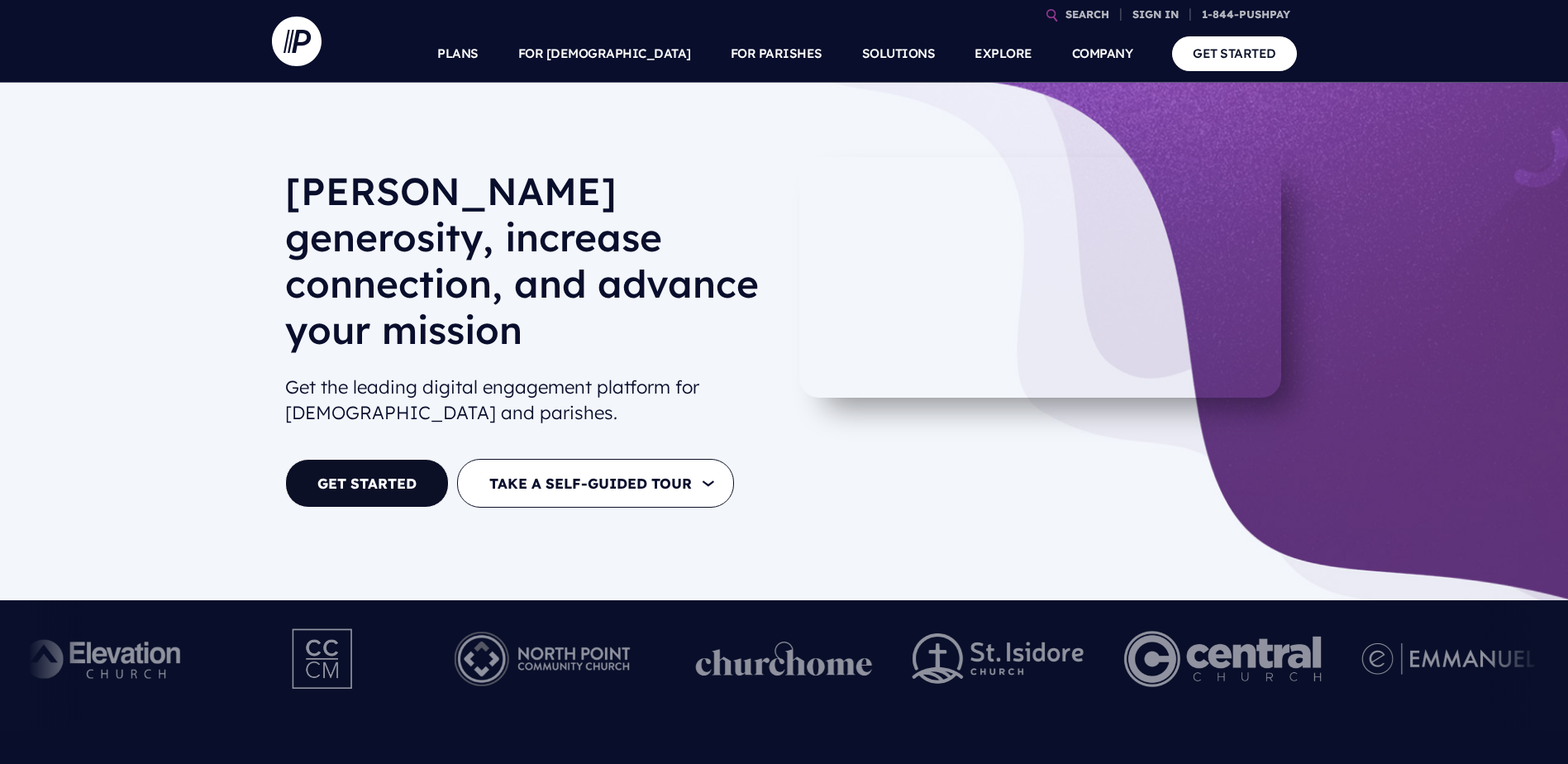 scroll, scrollTop: 0, scrollLeft: 0, axis: both 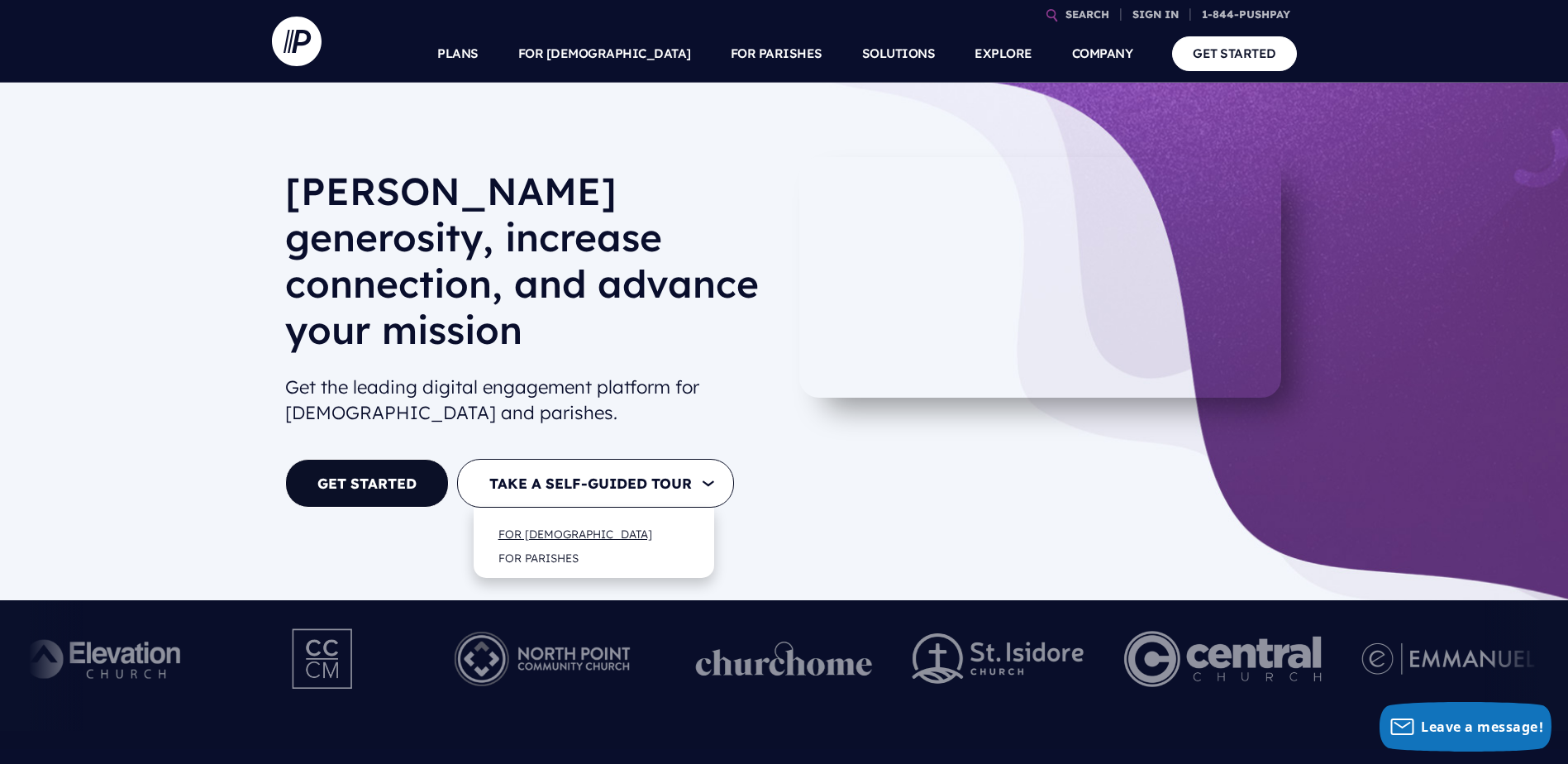 click on "FOR [DEMOGRAPHIC_DATA]" at bounding box center (575, 533) 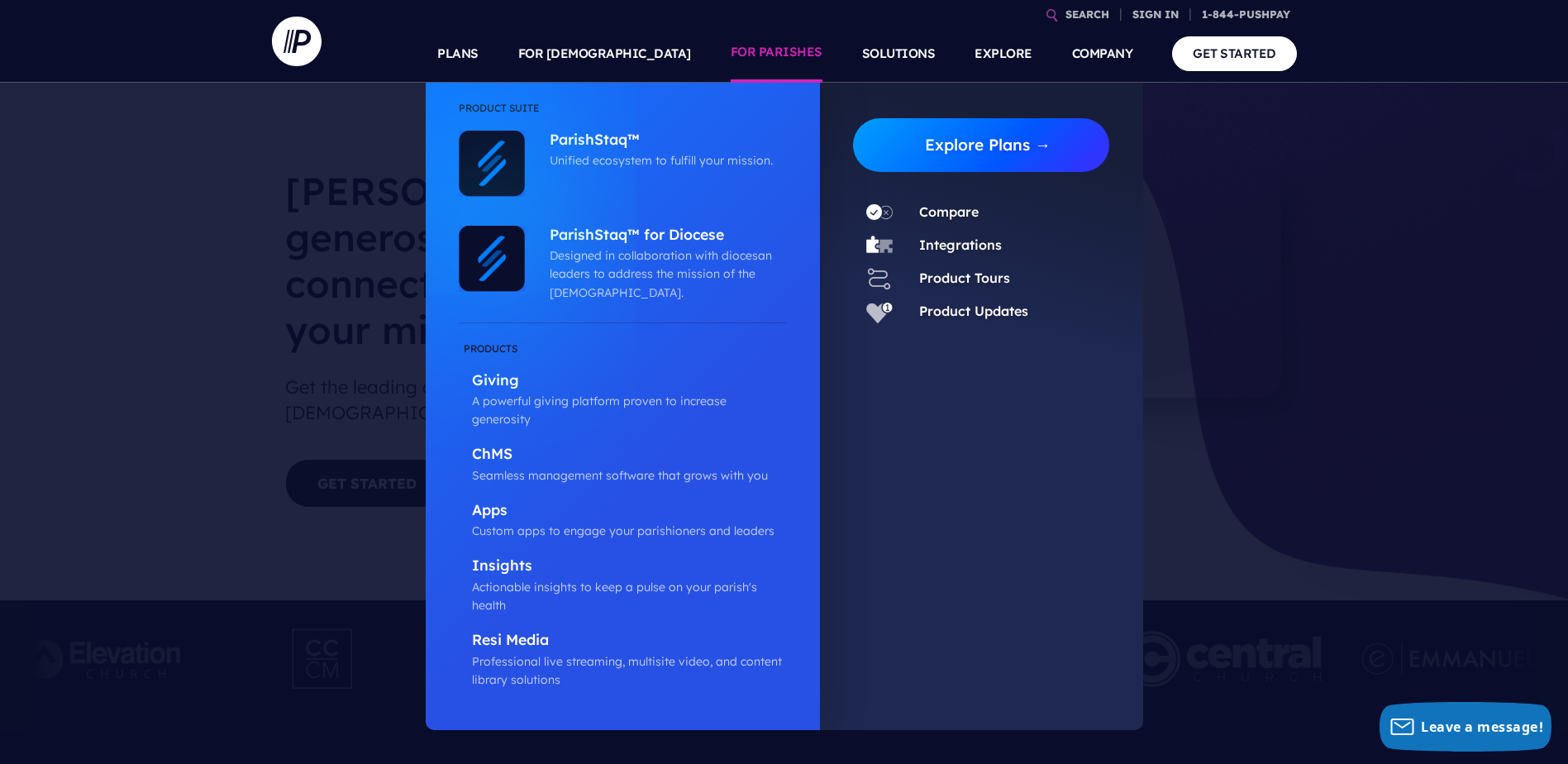 click on "Explore Plans →" at bounding box center (988, 145) 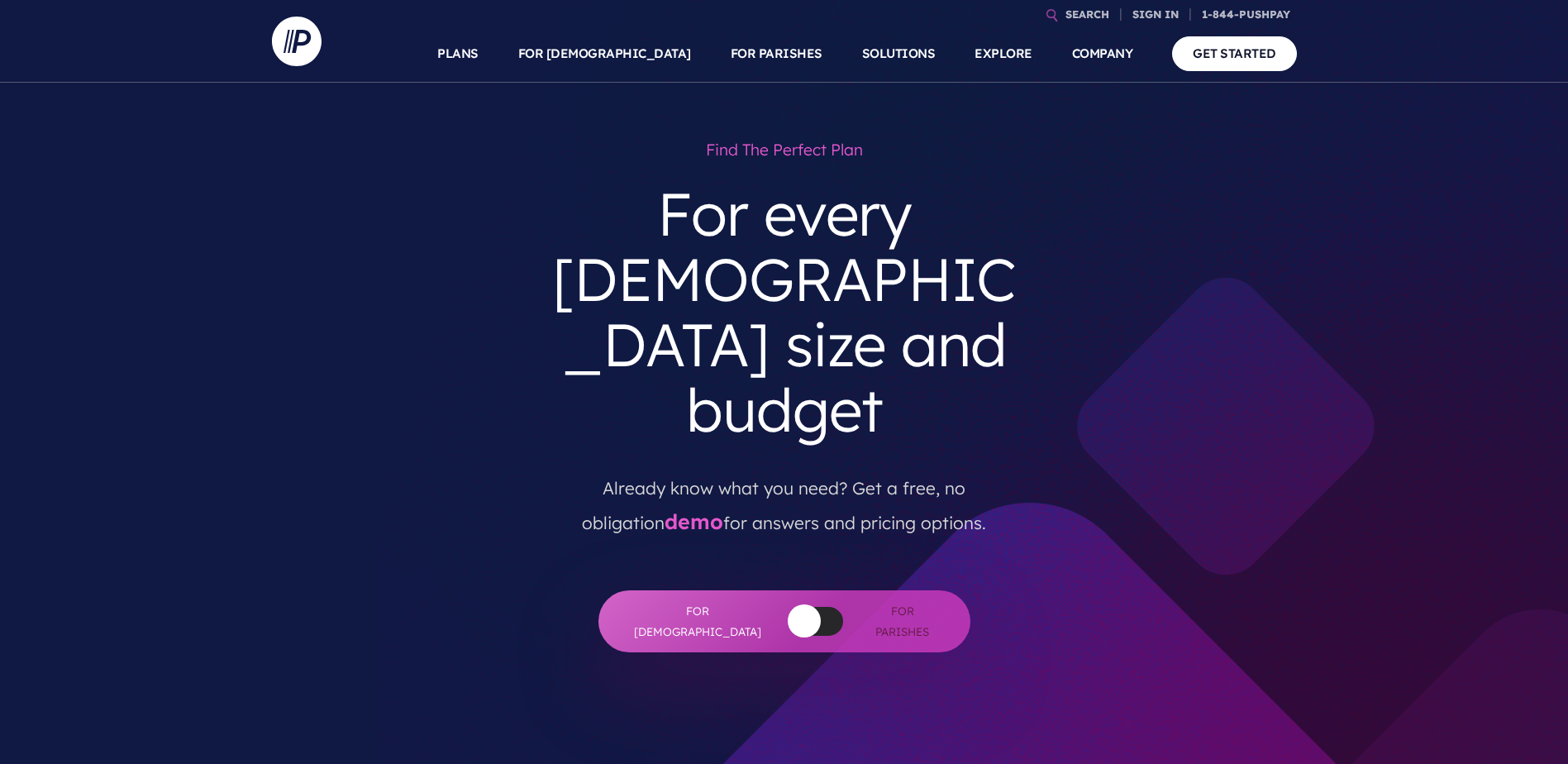 scroll, scrollTop: 0, scrollLeft: 0, axis: both 